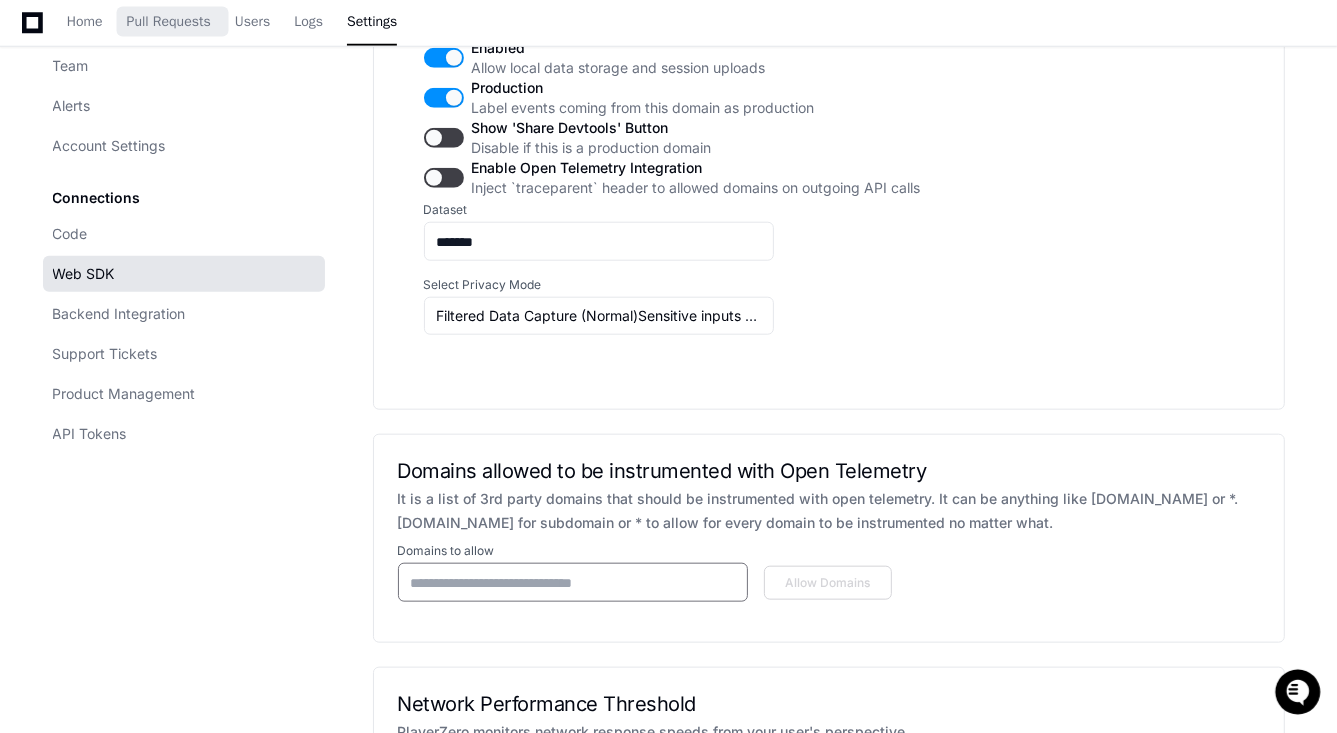 scroll, scrollTop: 0, scrollLeft: 0, axis: both 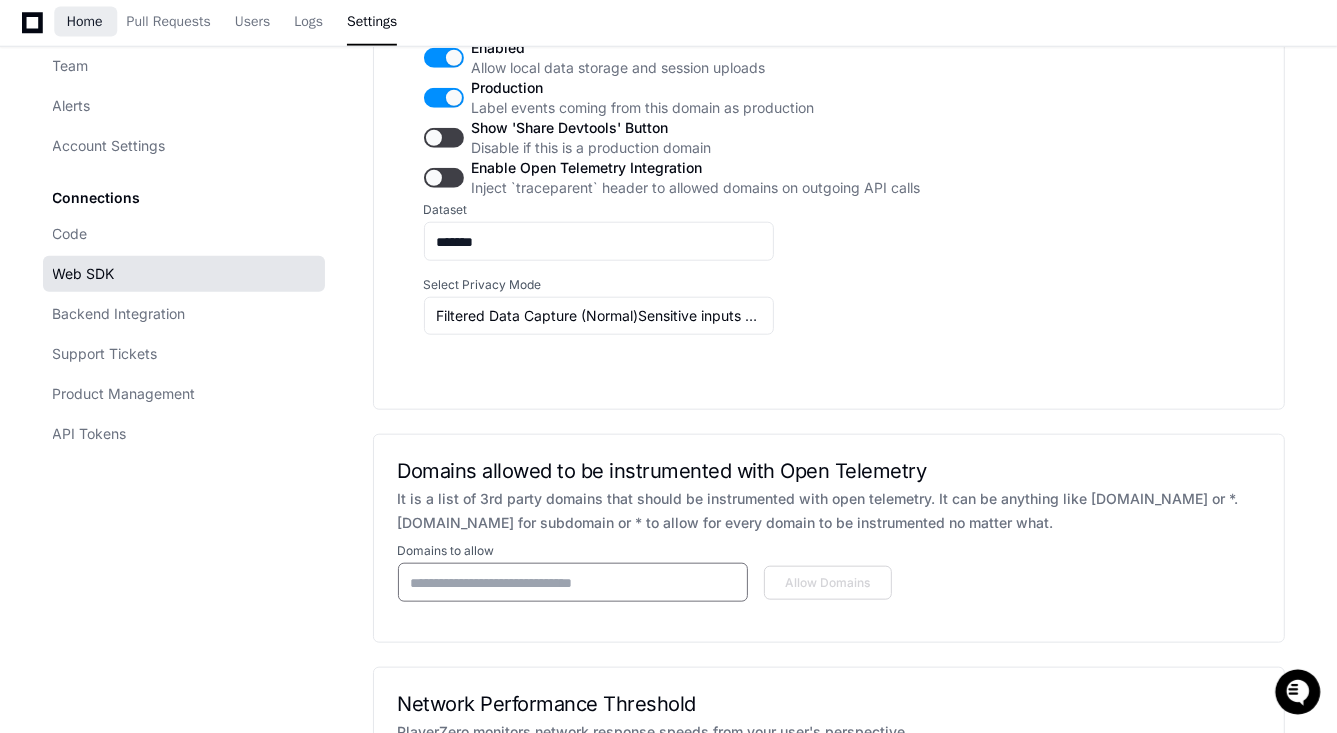 click on "Home" at bounding box center [85, 22] 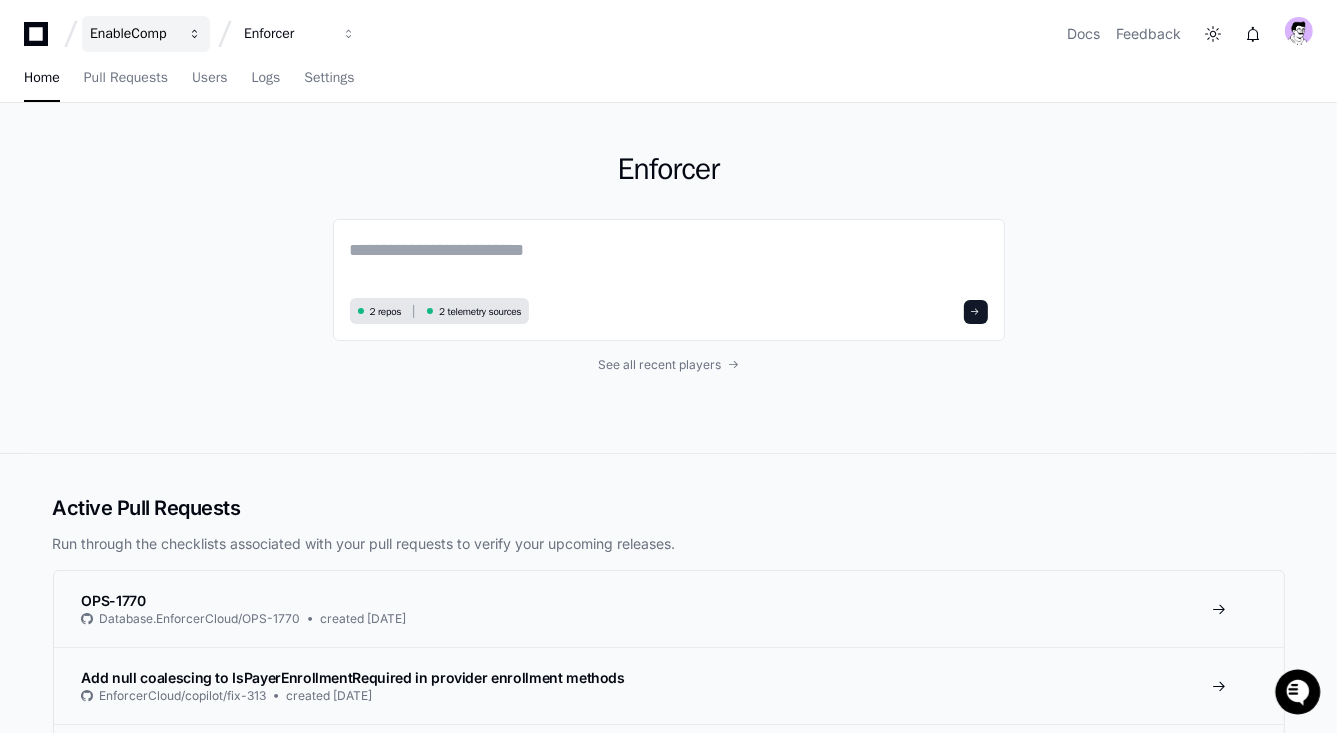 click on "EnableComp" at bounding box center [133, 34] 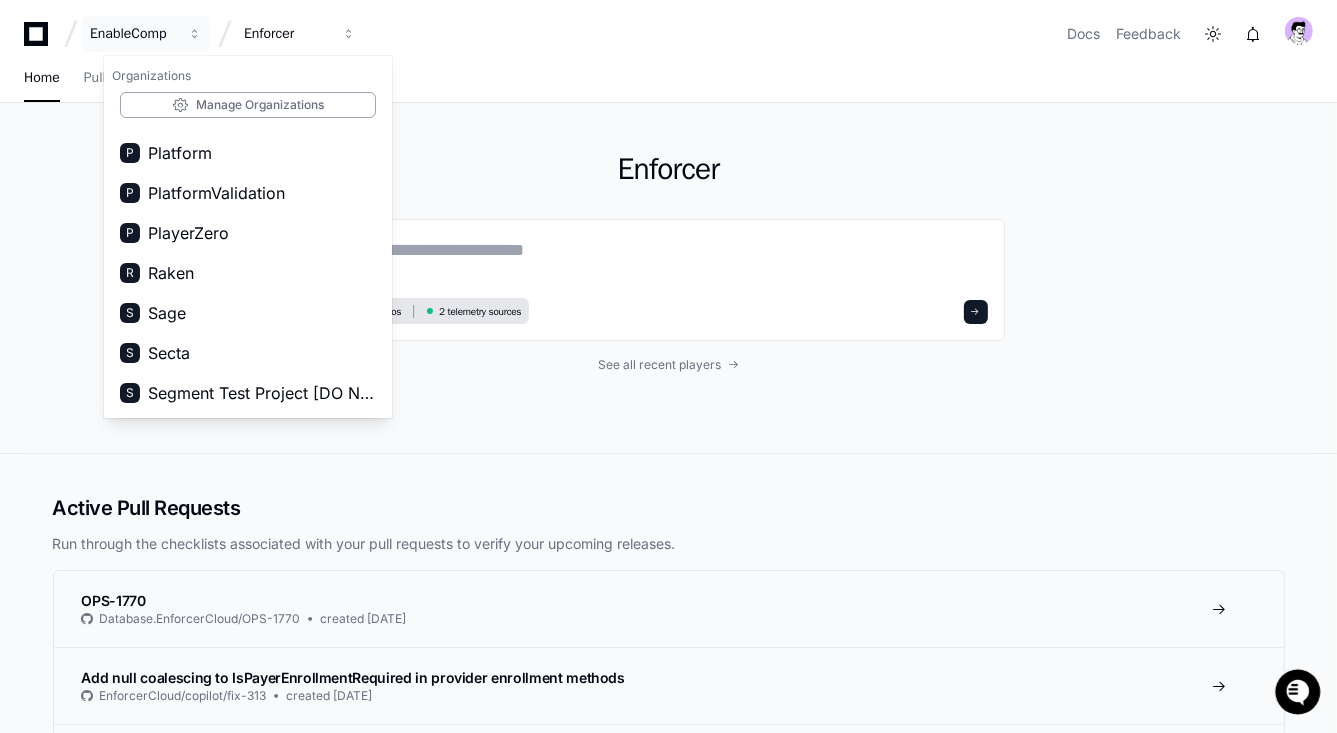 scroll, scrollTop: 1791, scrollLeft: 0, axis: vertical 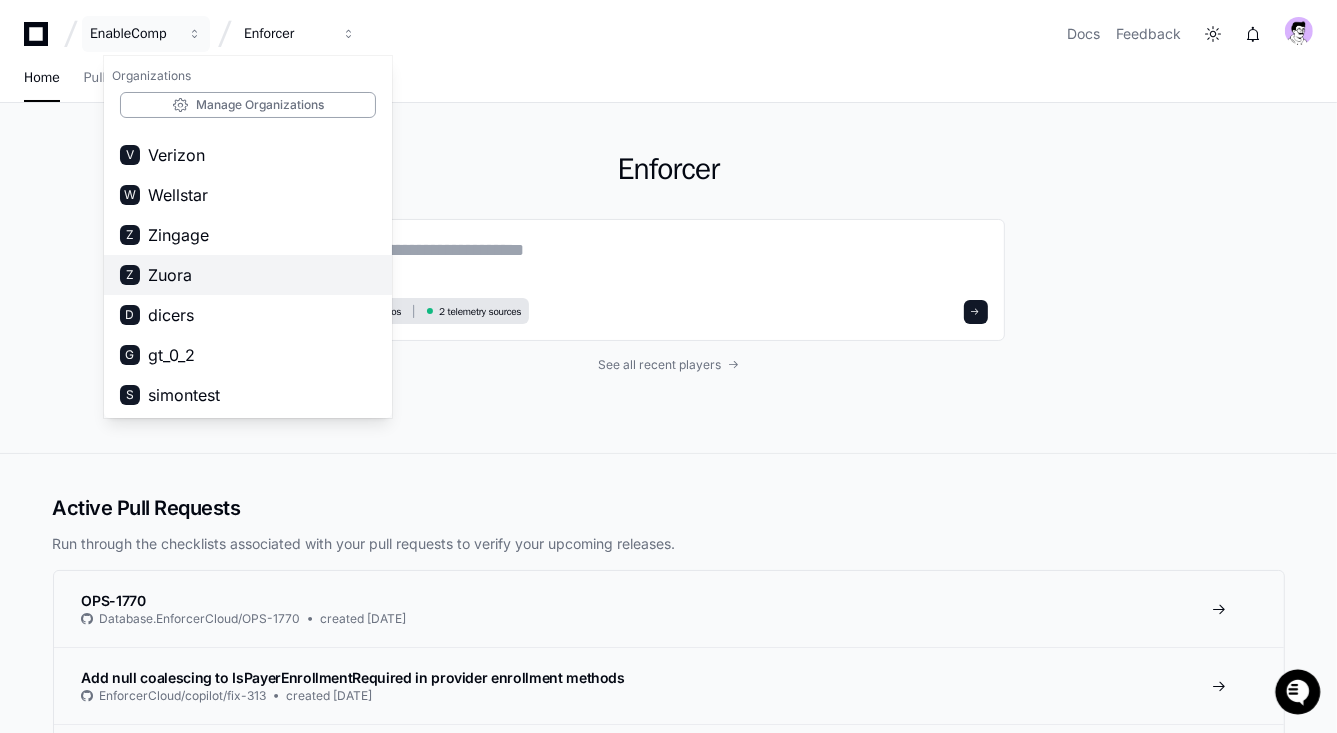 click on "Zuora" at bounding box center (170, 275) 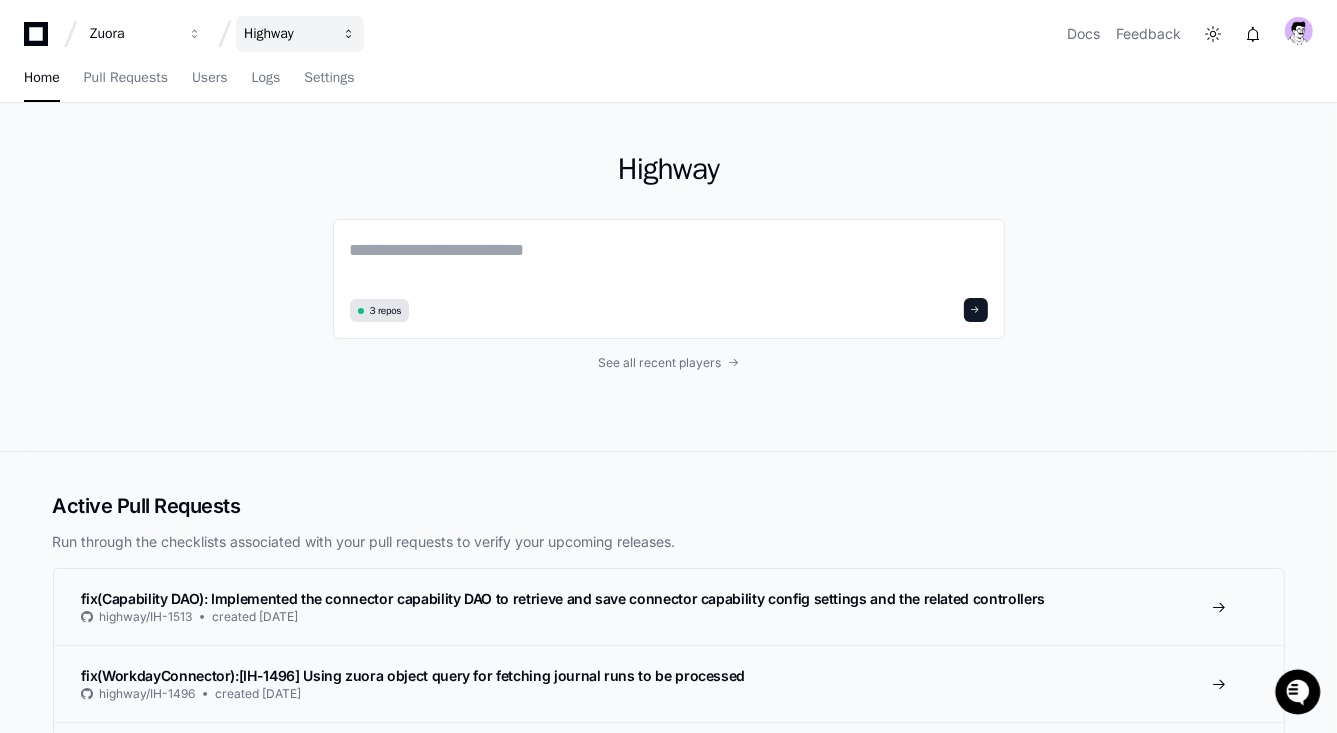 click on "Highway" at bounding box center (300, 34) 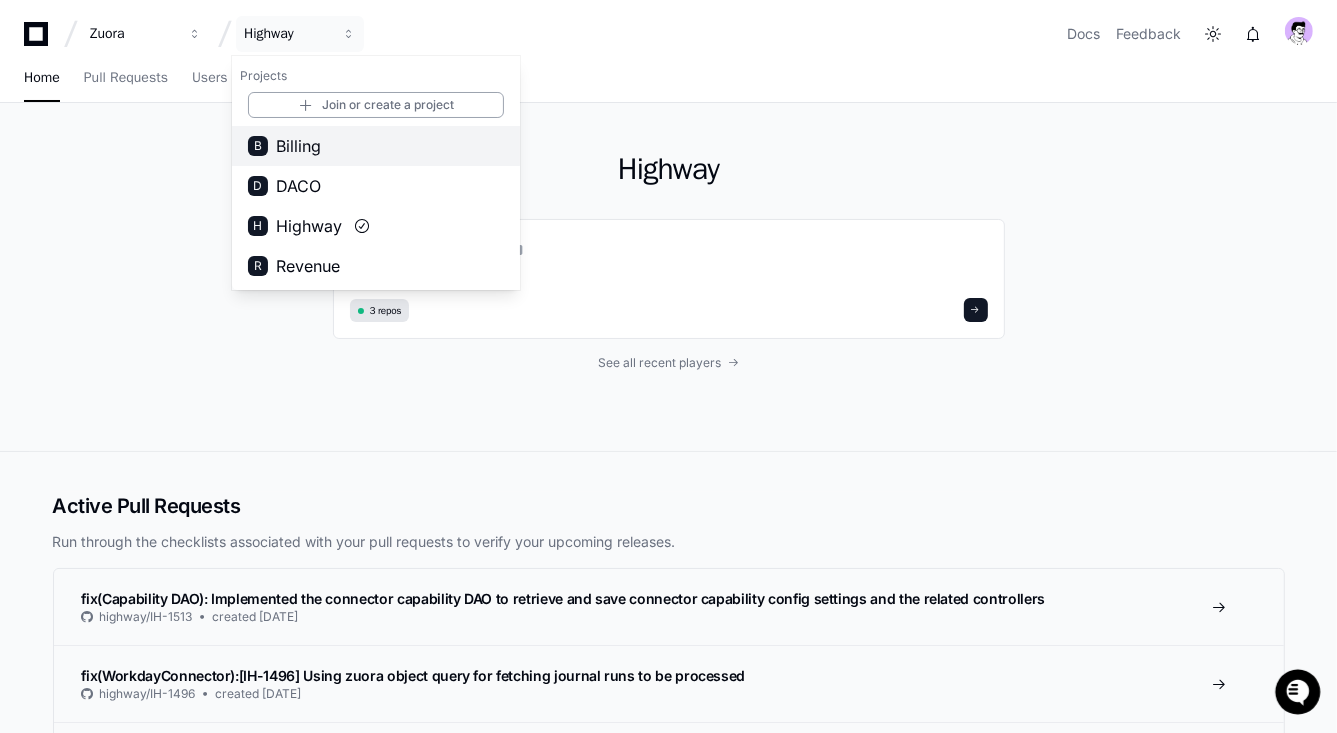 click on "Billing" at bounding box center [298, 146] 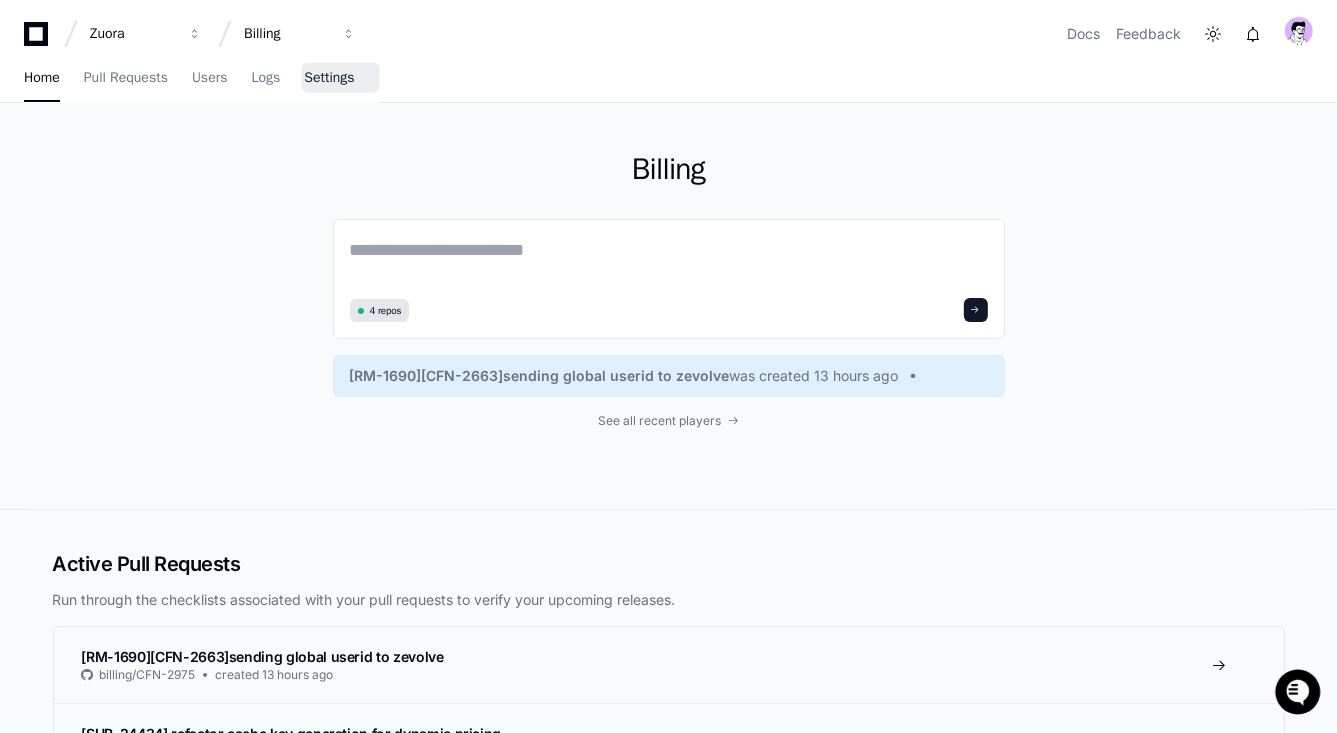 click on "Settings" at bounding box center [329, 78] 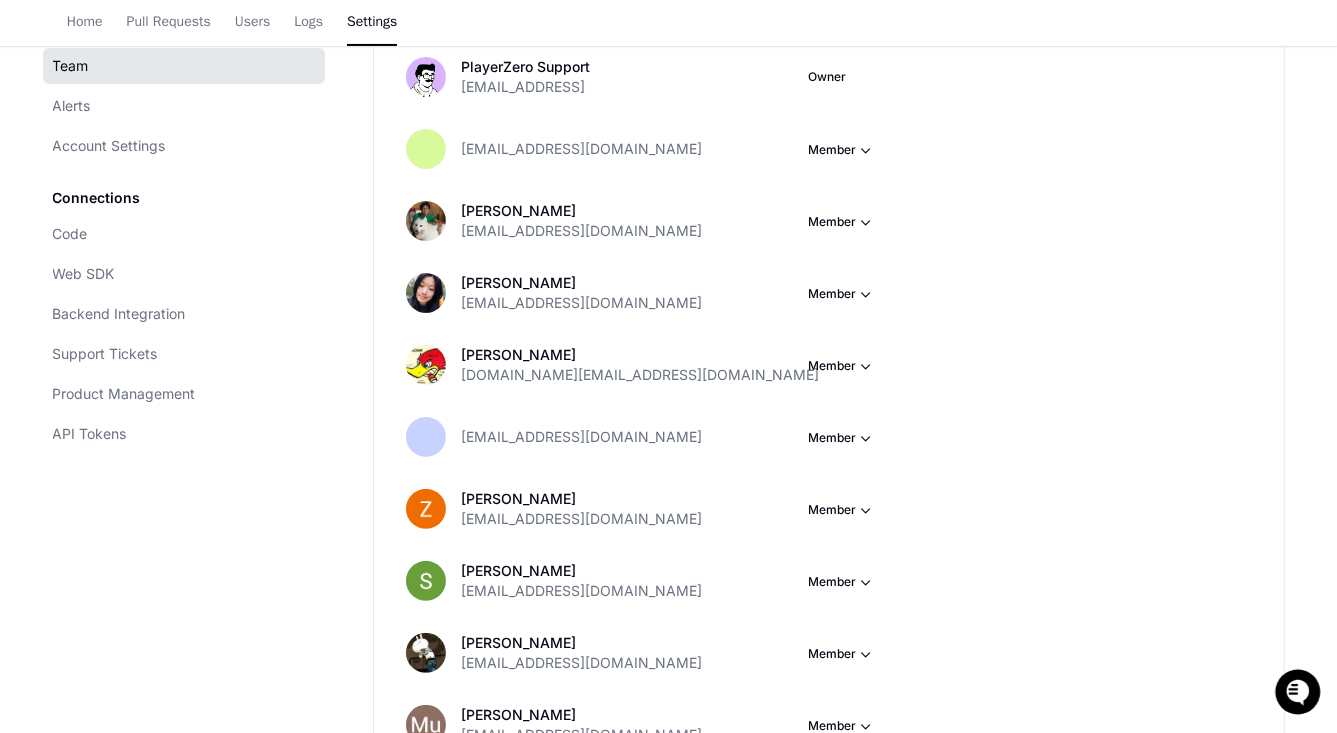 scroll, scrollTop: 147, scrollLeft: 0, axis: vertical 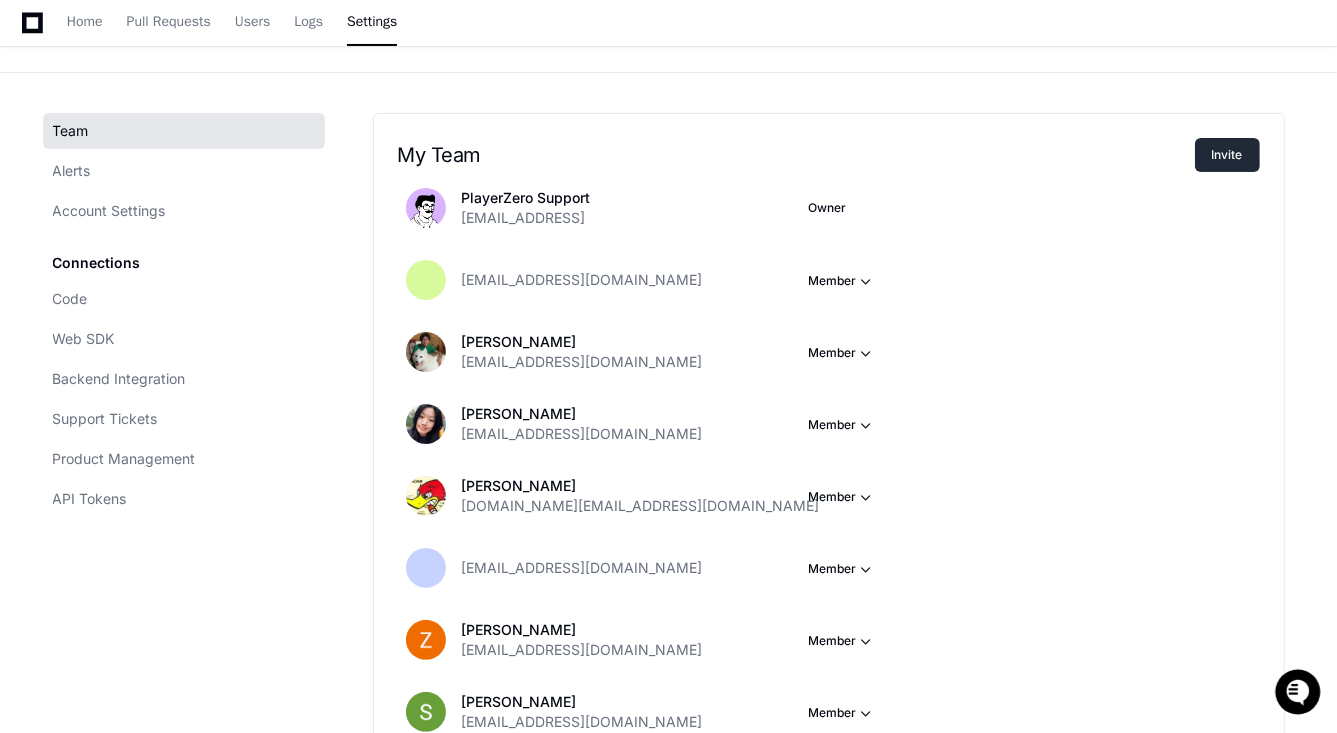 click on "Invite" 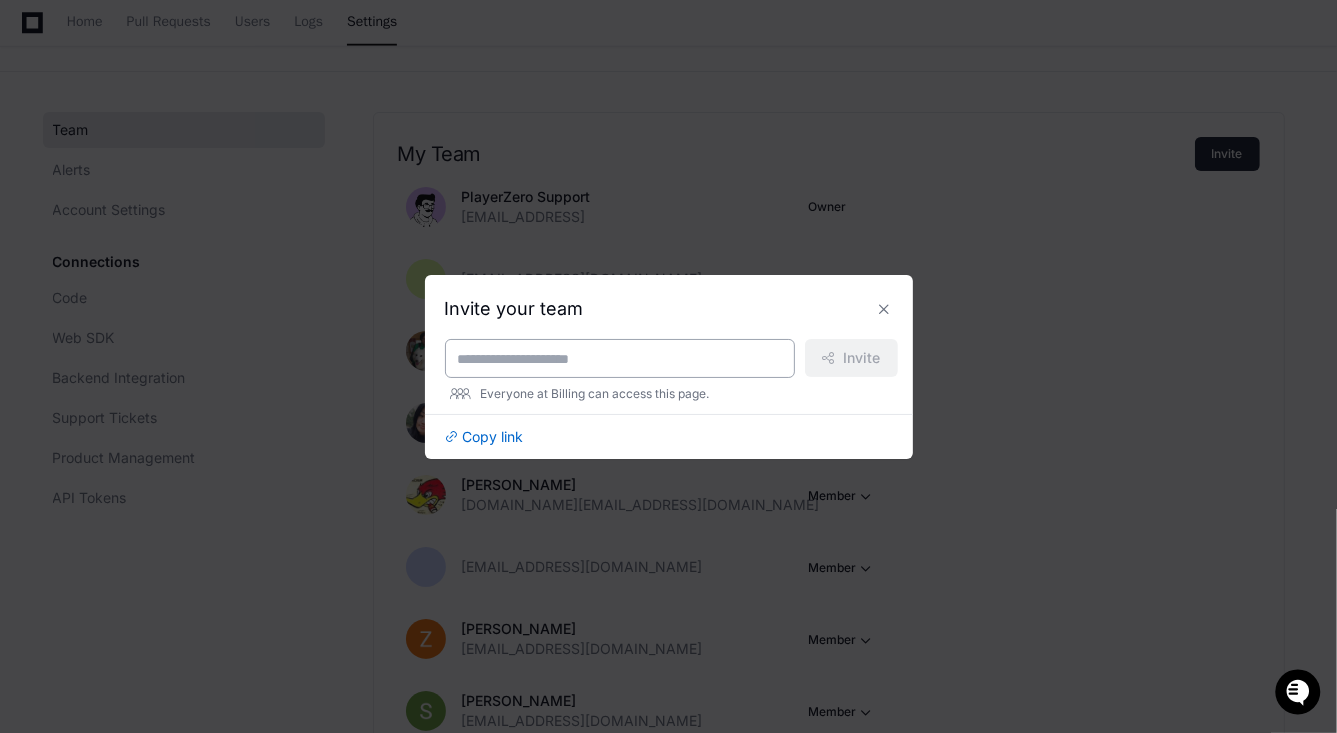click at bounding box center (620, 359) 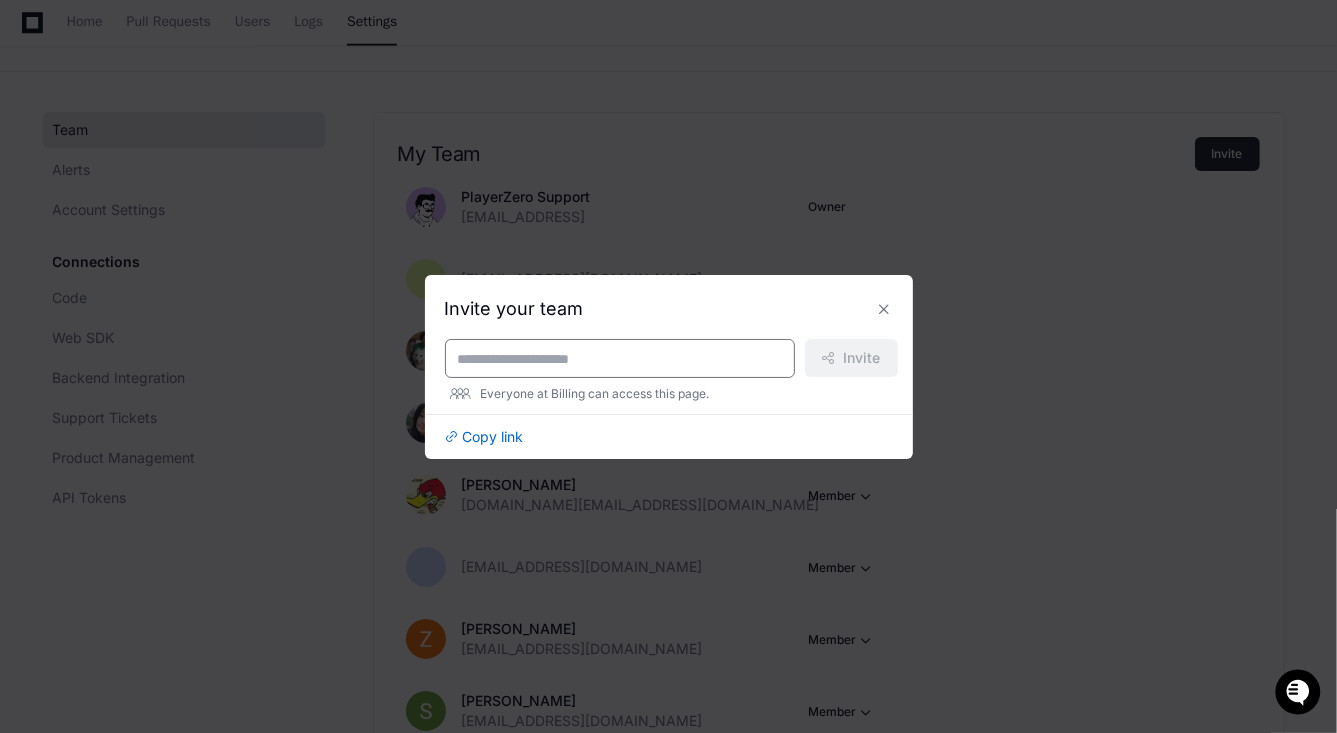paste on "**********" 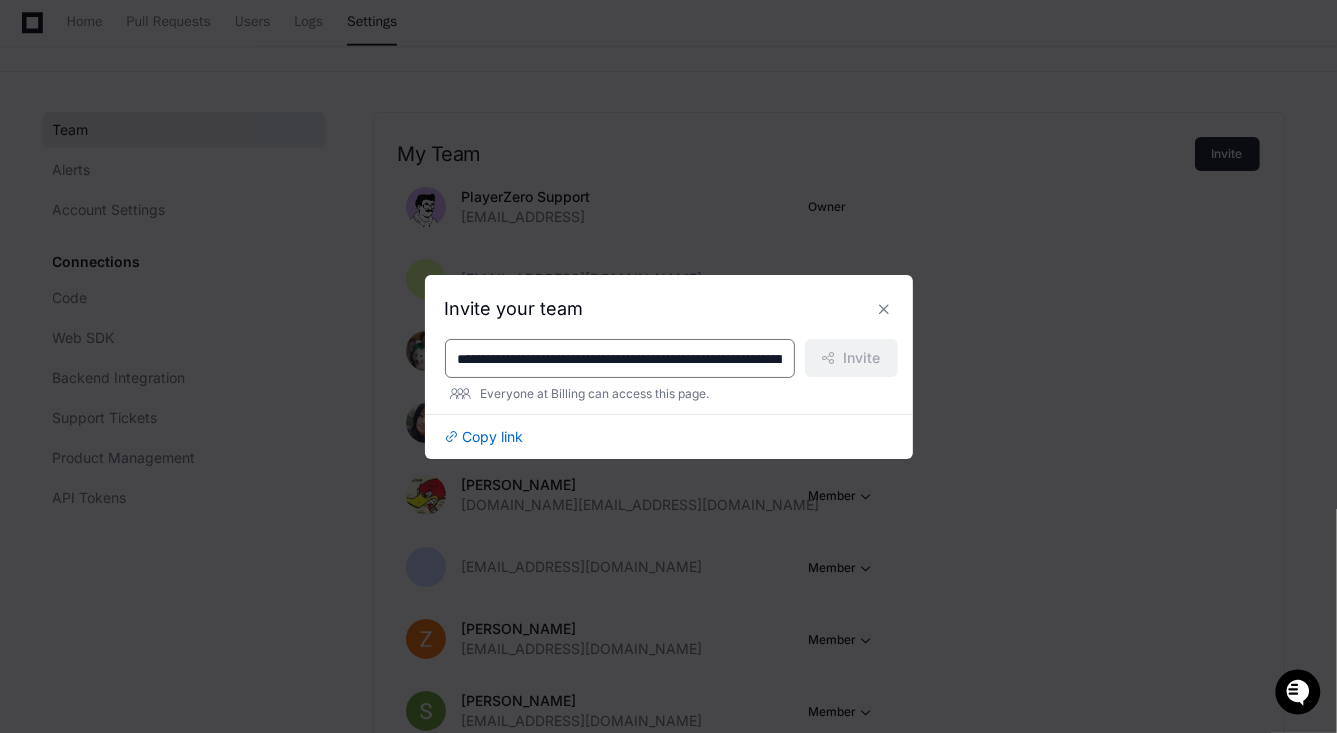 scroll, scrollTop: 0, scrollLeft: 3303, axis: horizontal 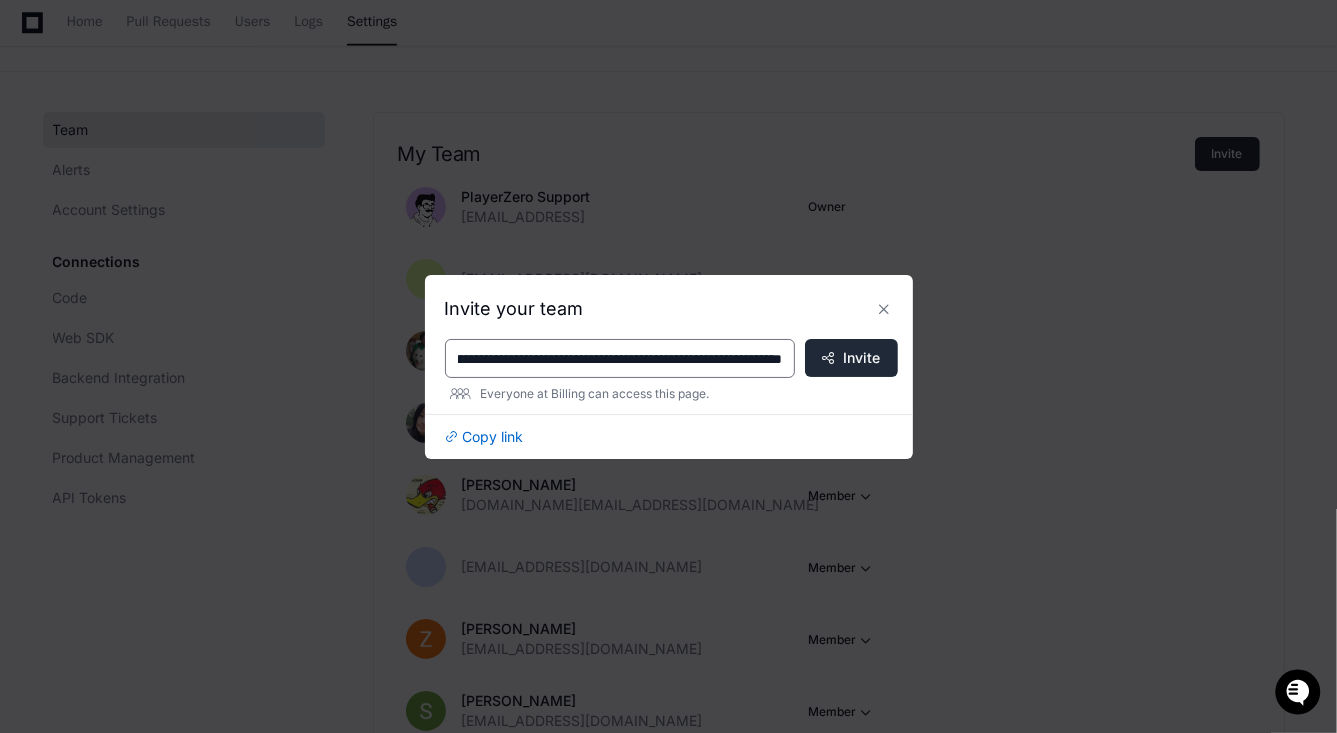 type on "**********" 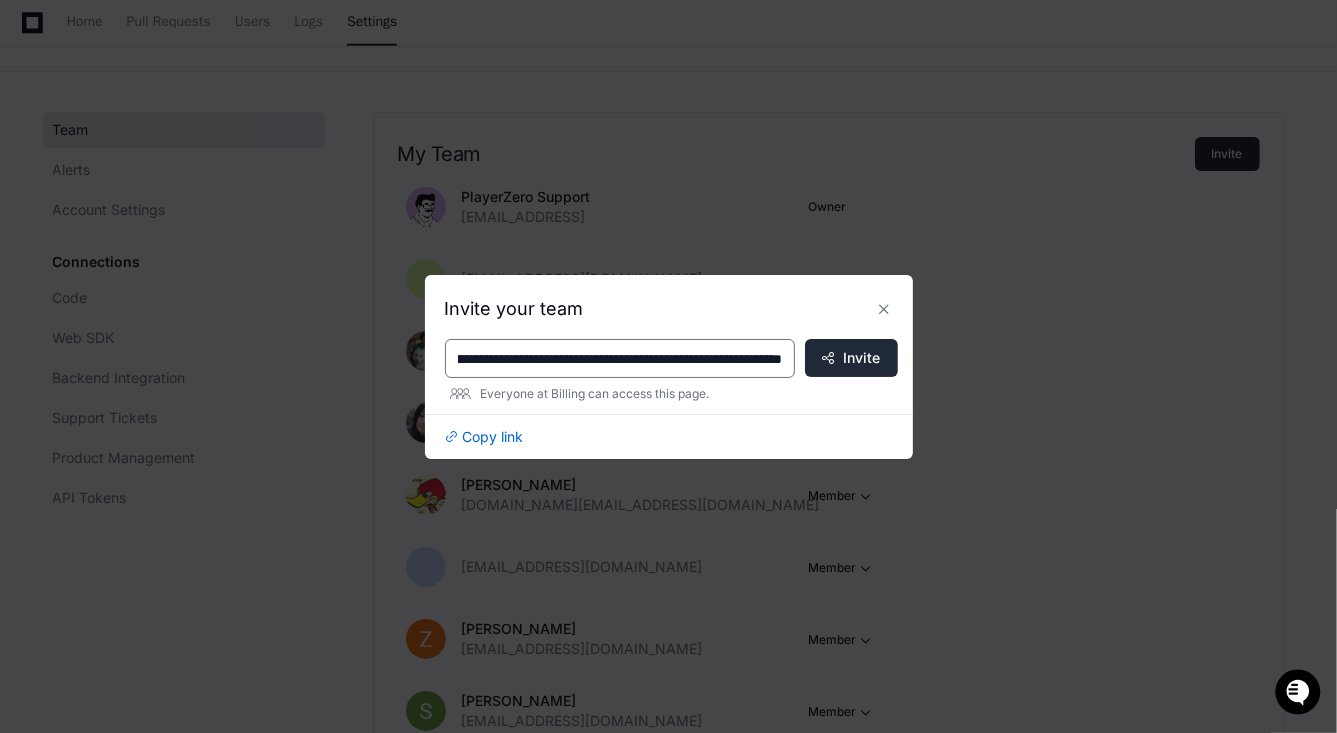 click on "Invite" at bounding box center [862, 358] 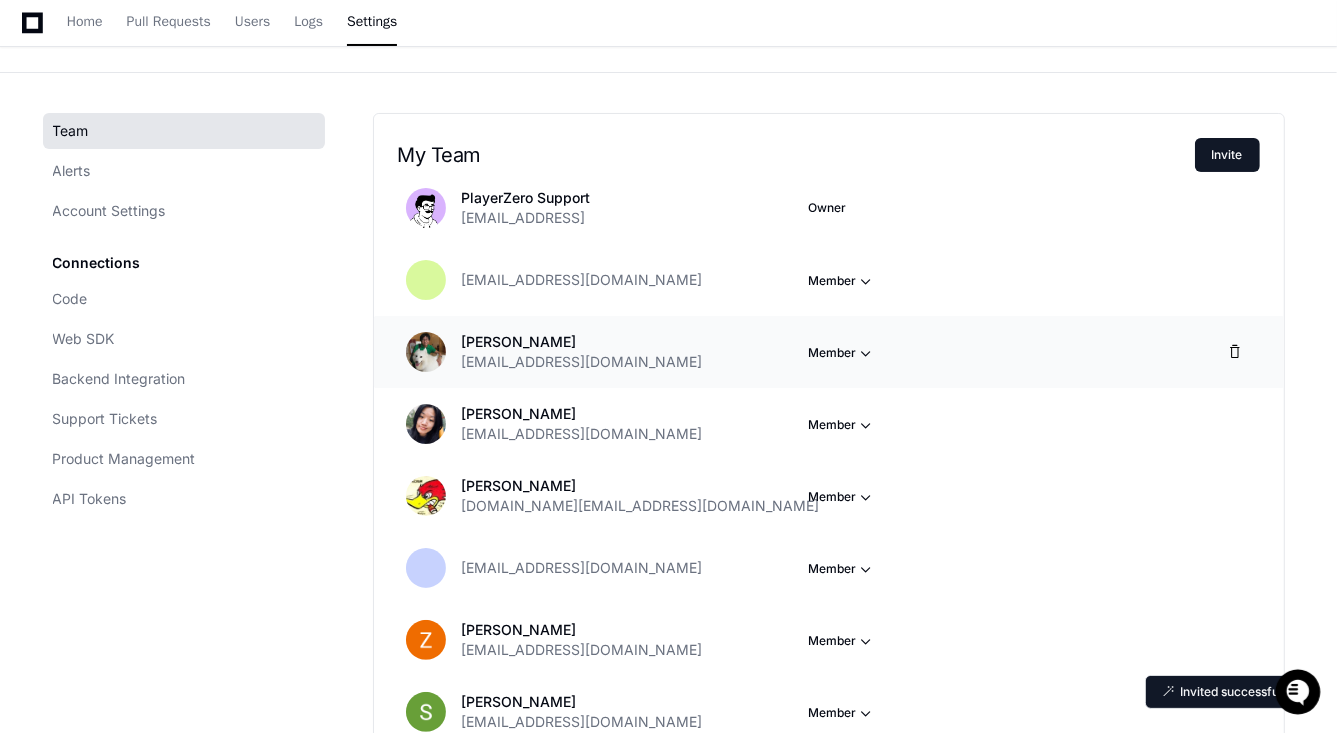 scroll, scrollTop: 211, scrollLeft: 0, axis: vertical 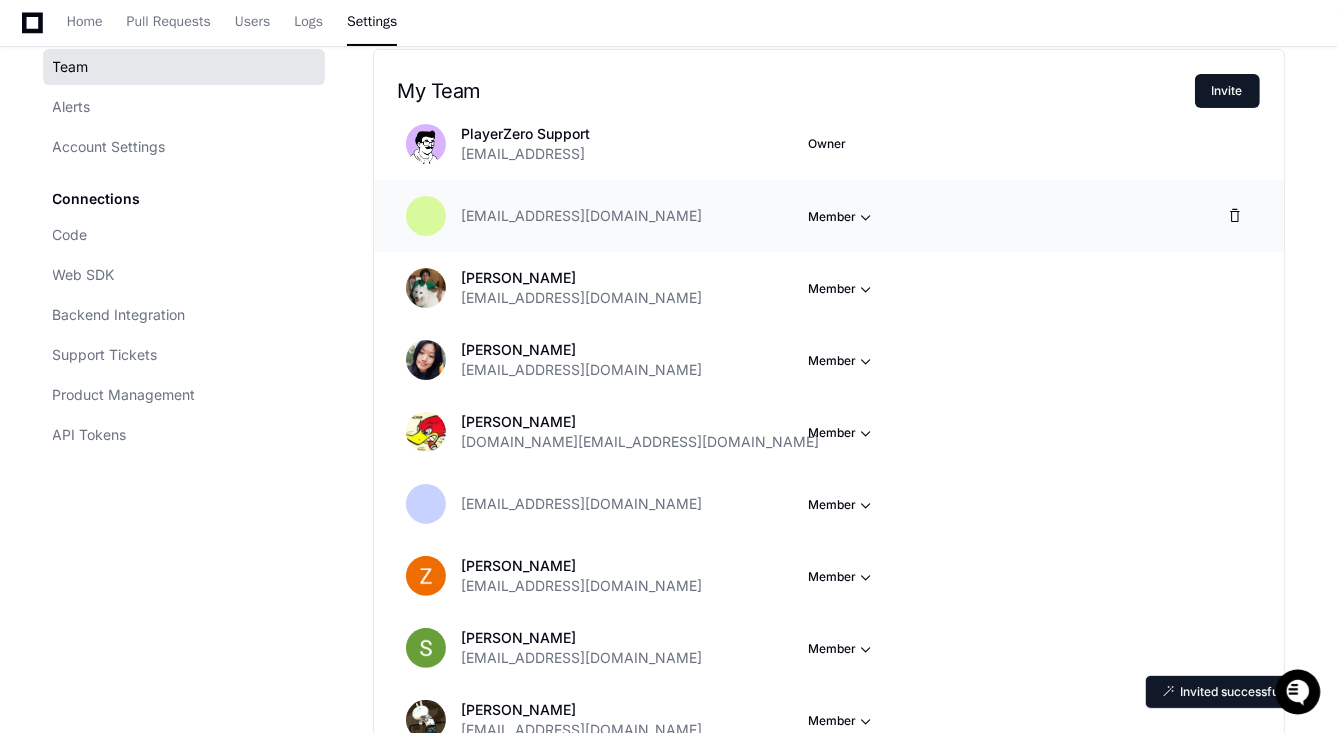 click on "Member" at bounding box center (843, 217) 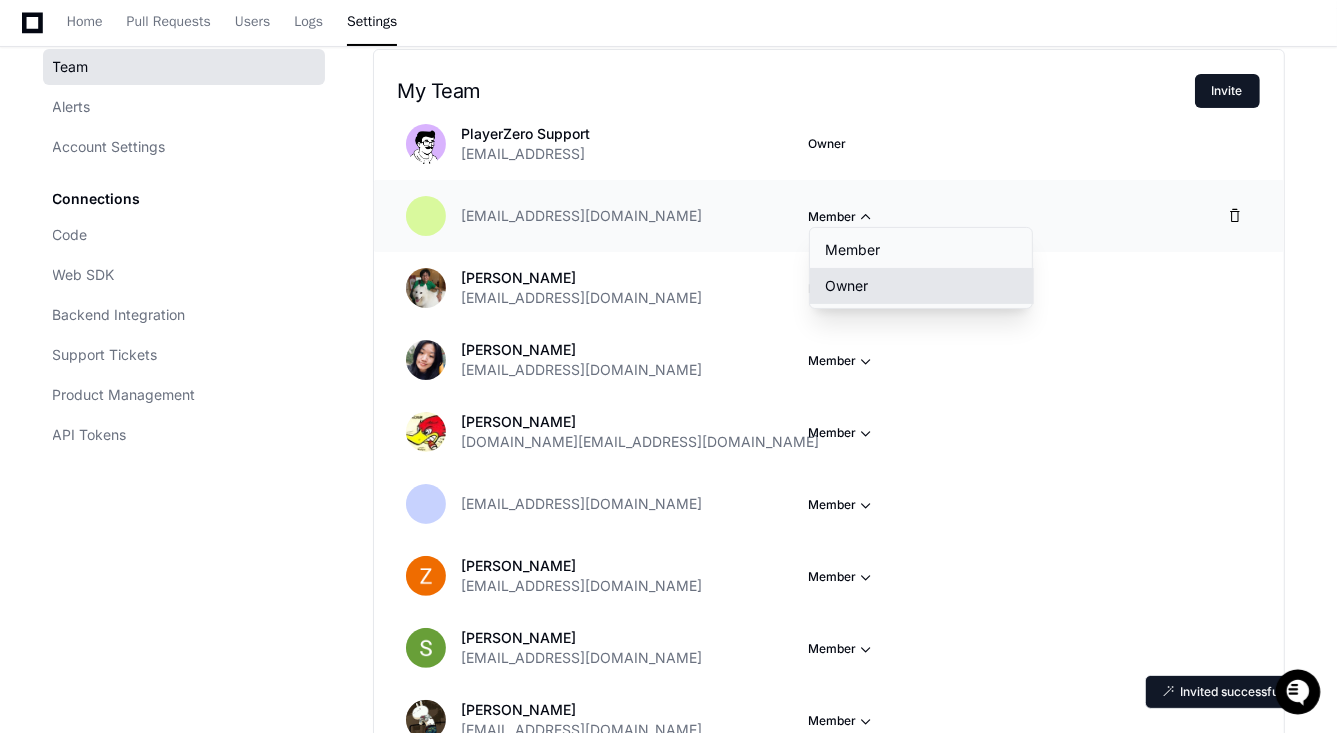 click on "Owner" 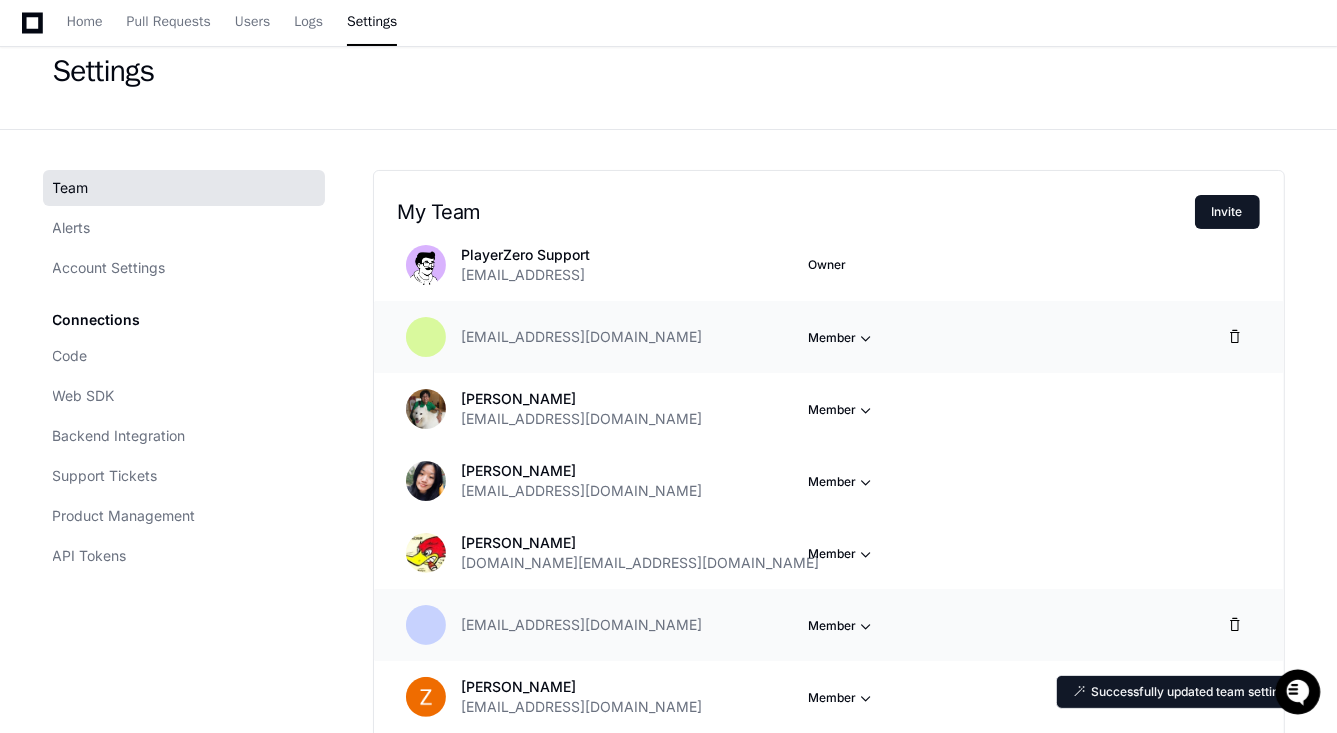 scroll, scrollTop: 0, scrollLeft: 0, axis: both 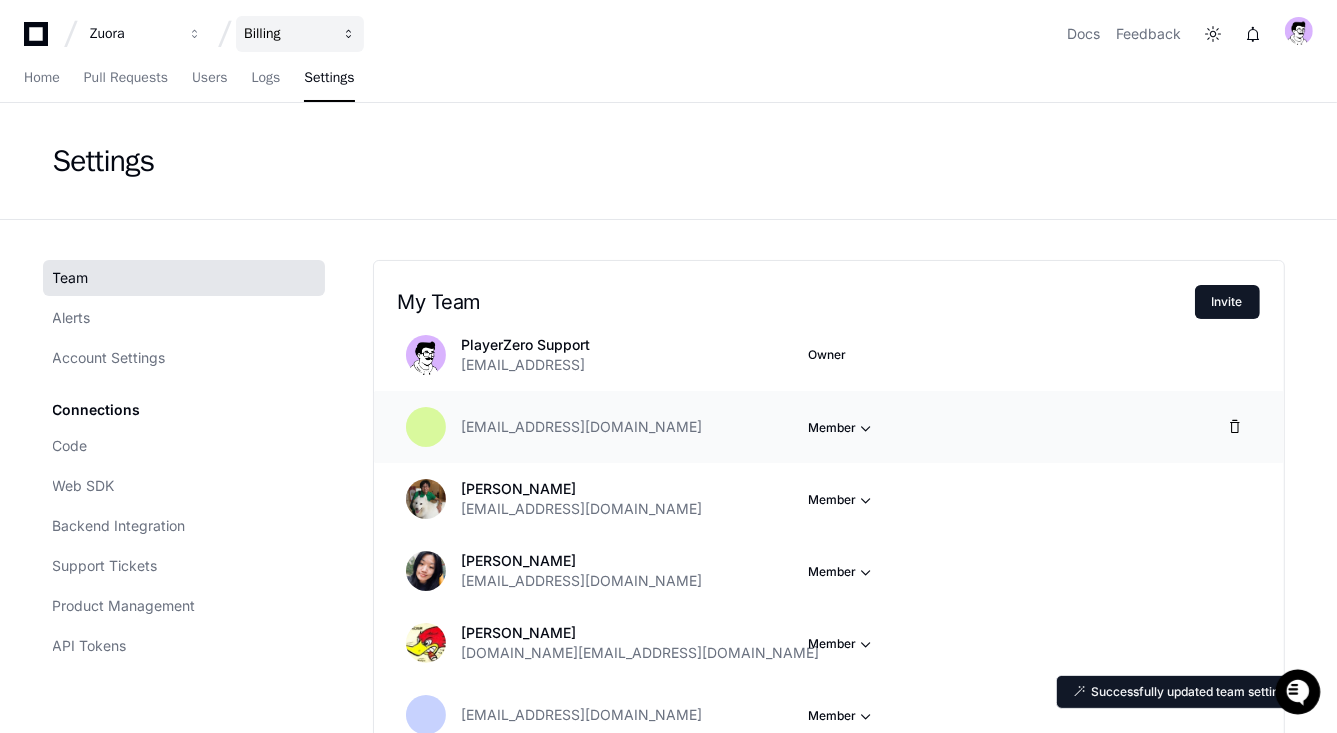 click on "Billing" at bounding box center (133, 34) 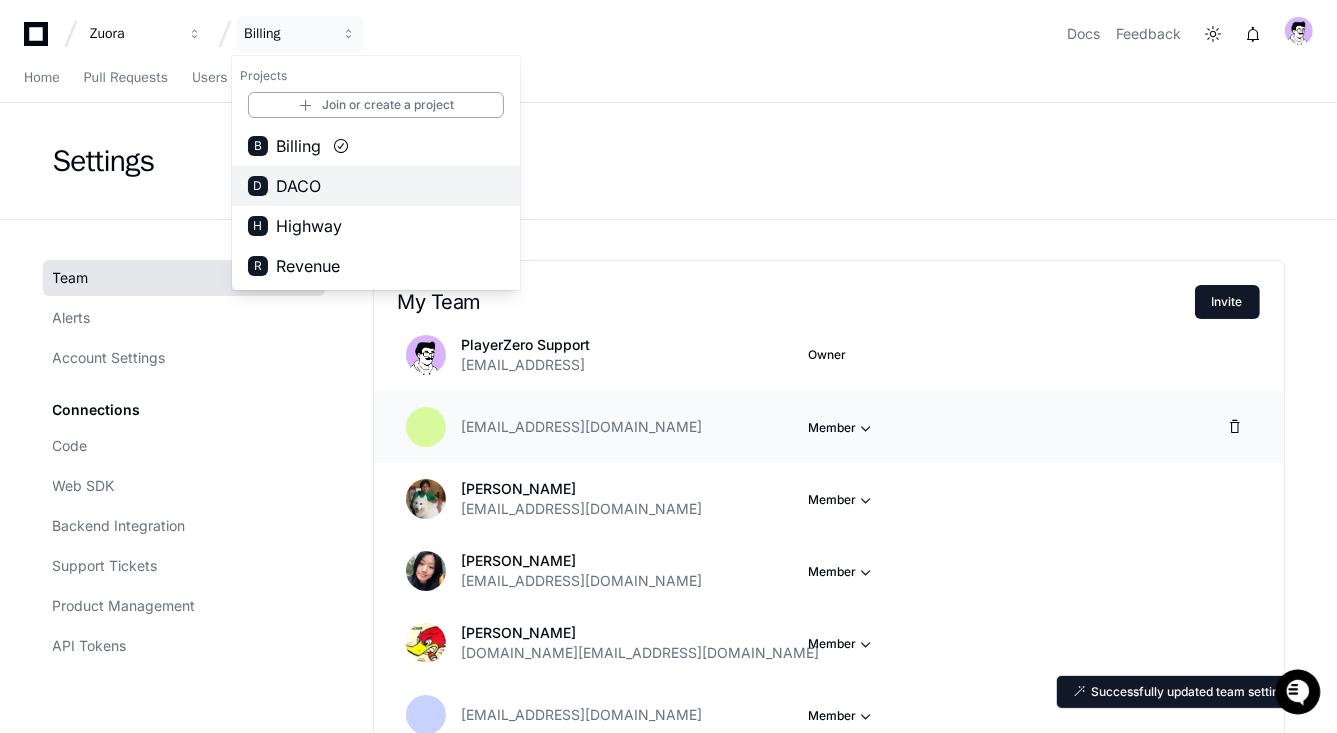 click on "DACO" at bounding box center (298, 186) 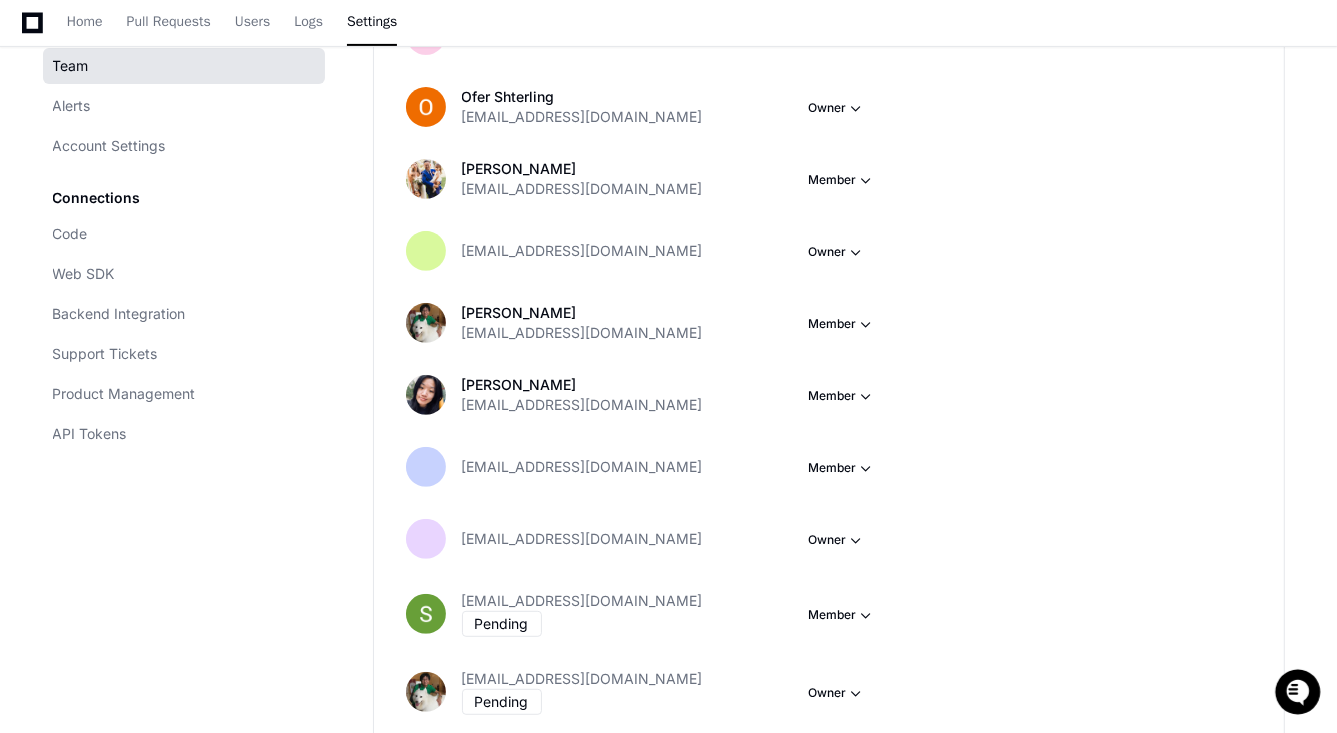scroll, scrollTop: 467, scrollLeft: 0, axis: vertical 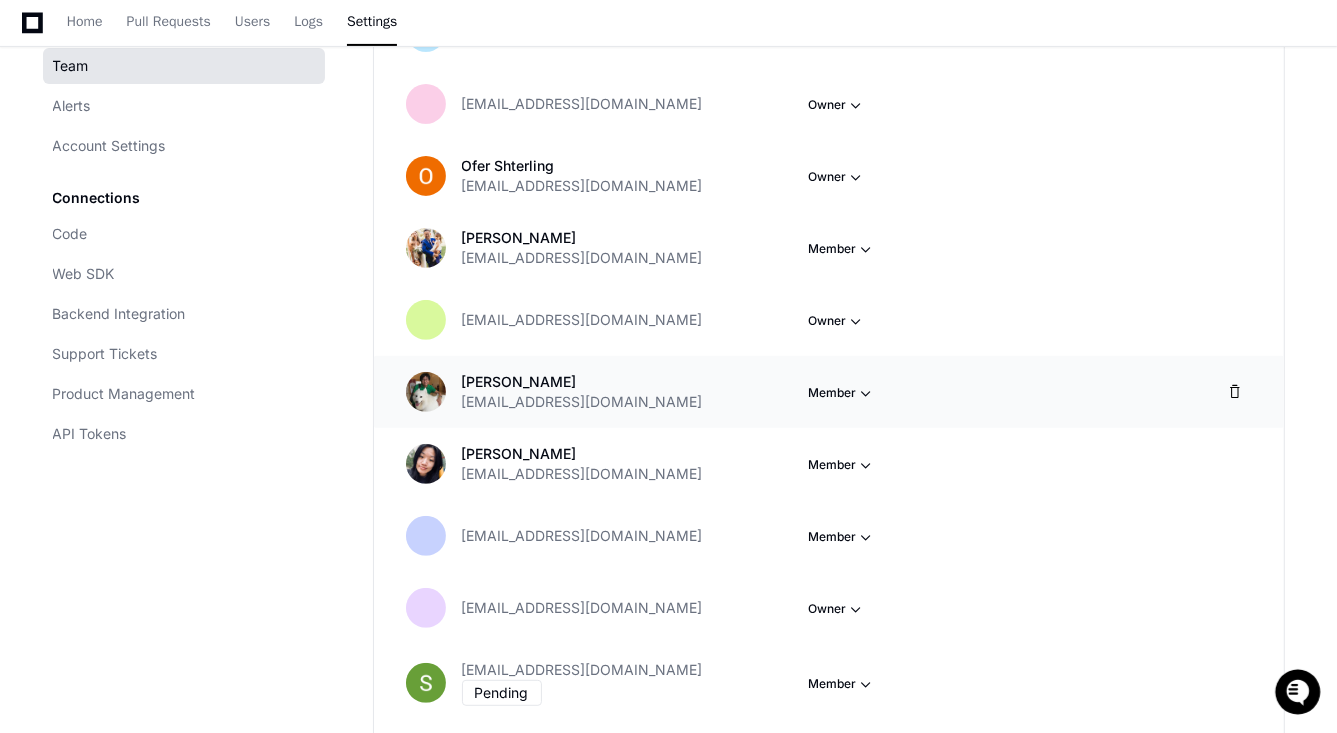click on "Member" at bounding box center (843, -39) 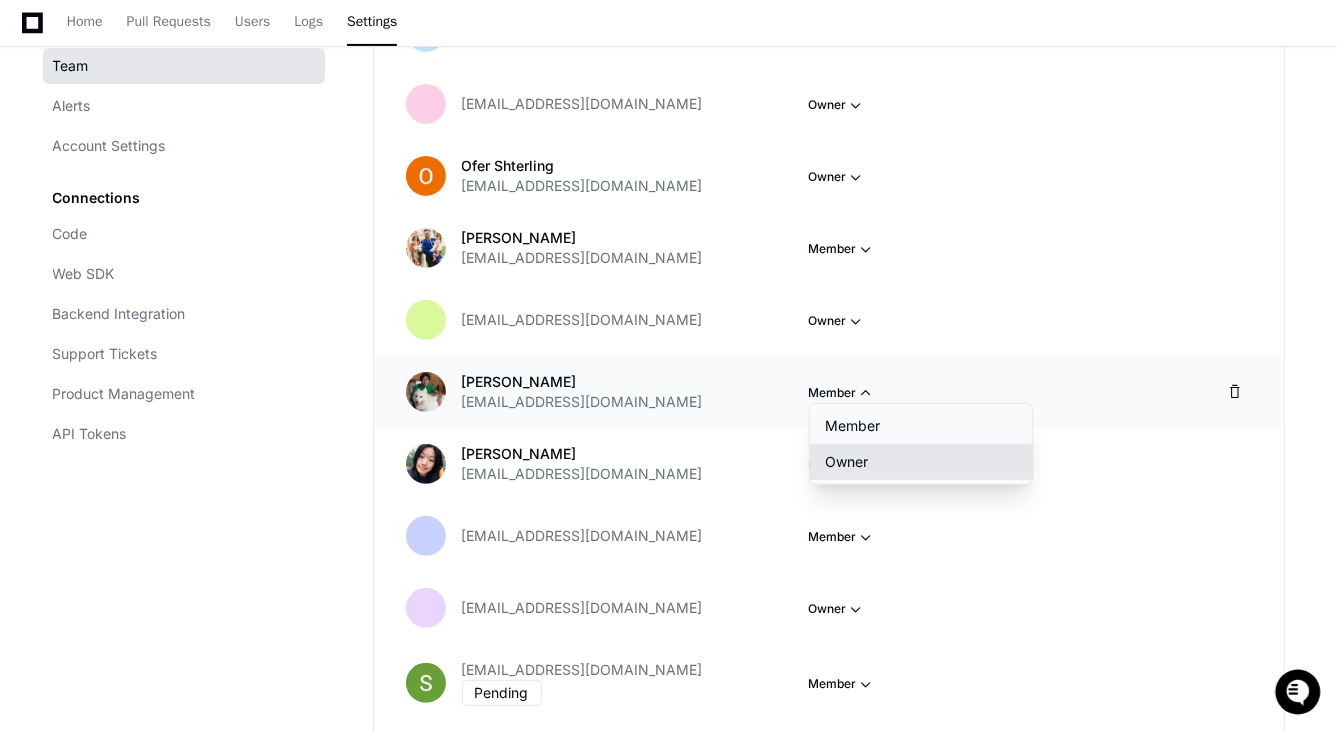 click on "Owner" 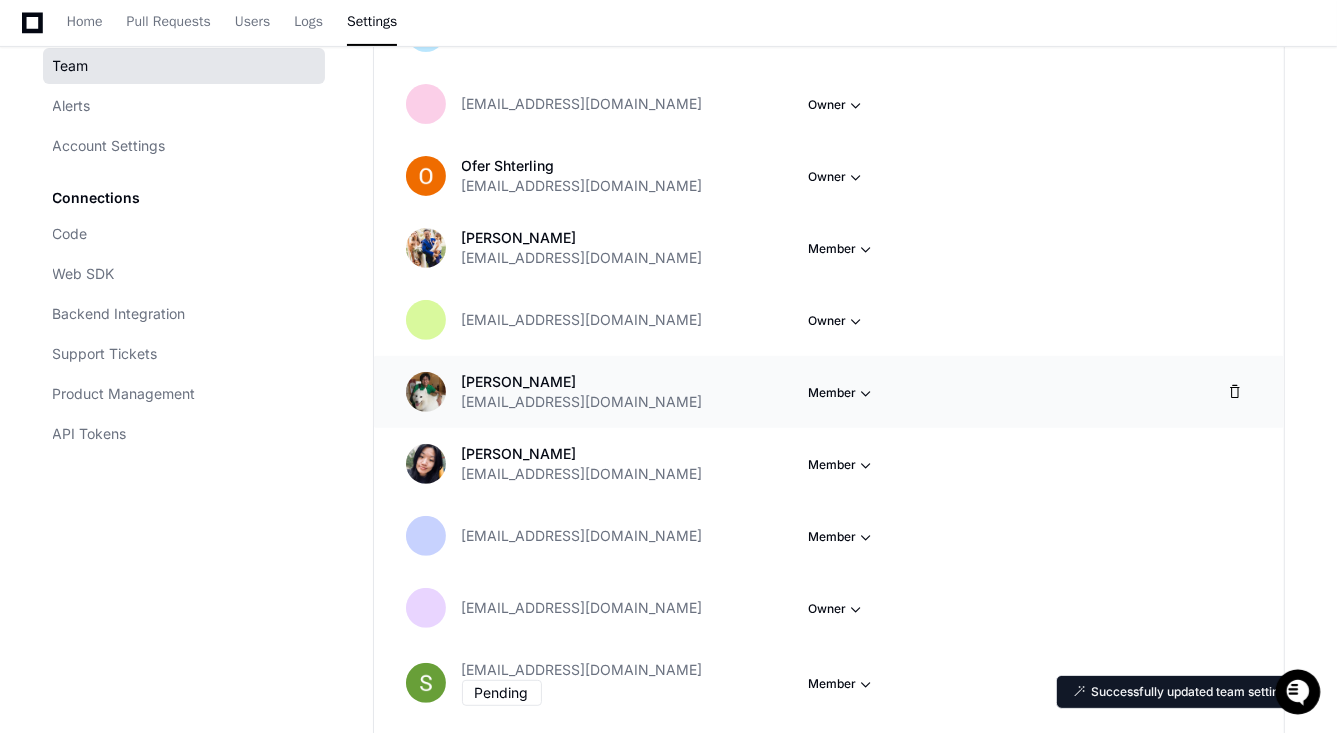 scroll, scrollTop: 0, scrollLeft: 0, axis: both 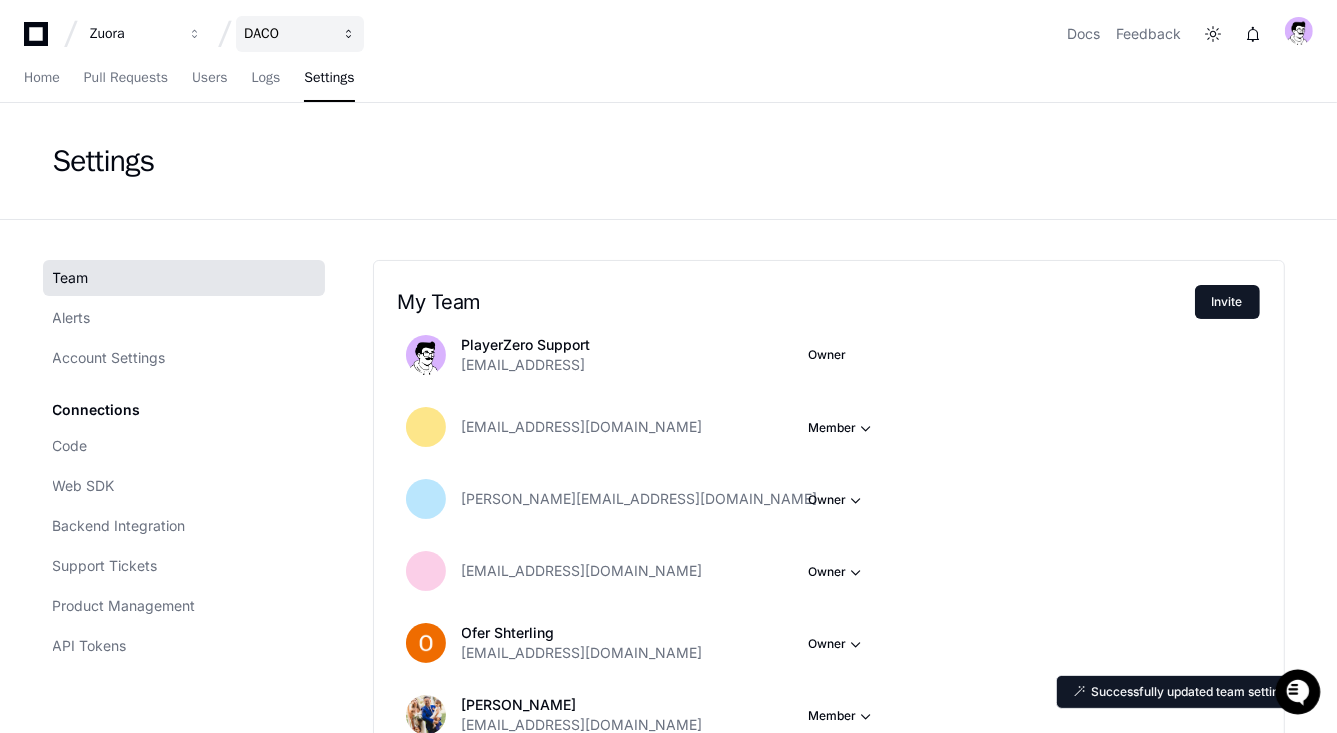 click on "DACO" at bounding box center (300, 34) 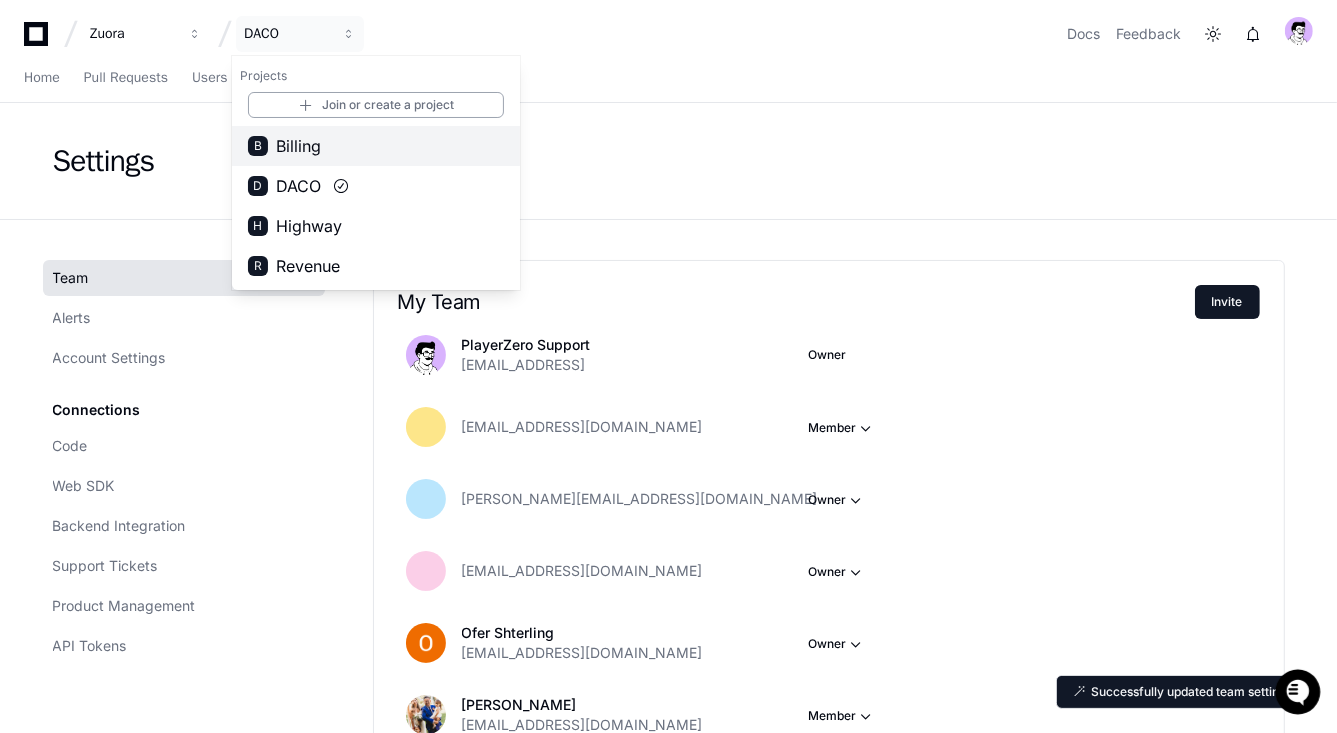click on "Billing" at bounding box center (298, 146) 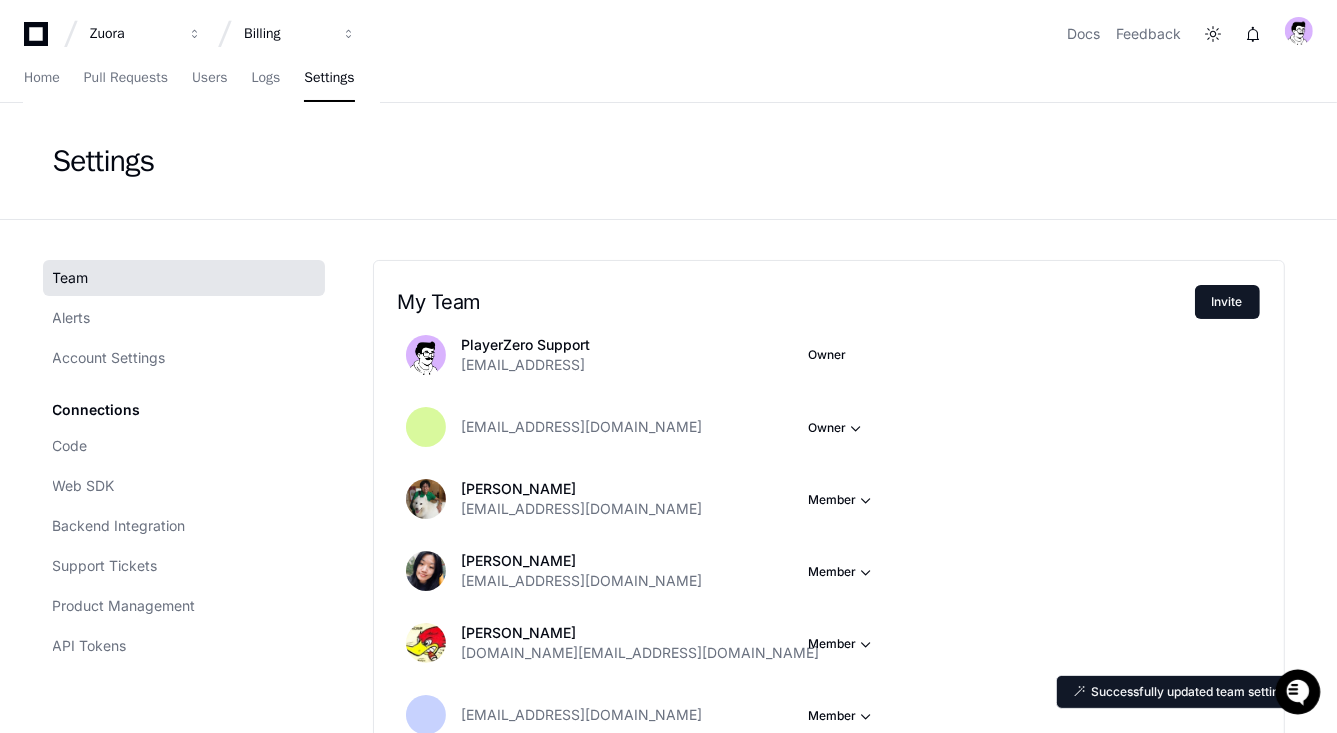 scroll, scrollTop: 230, scrollLeft: 0, axis: vertical 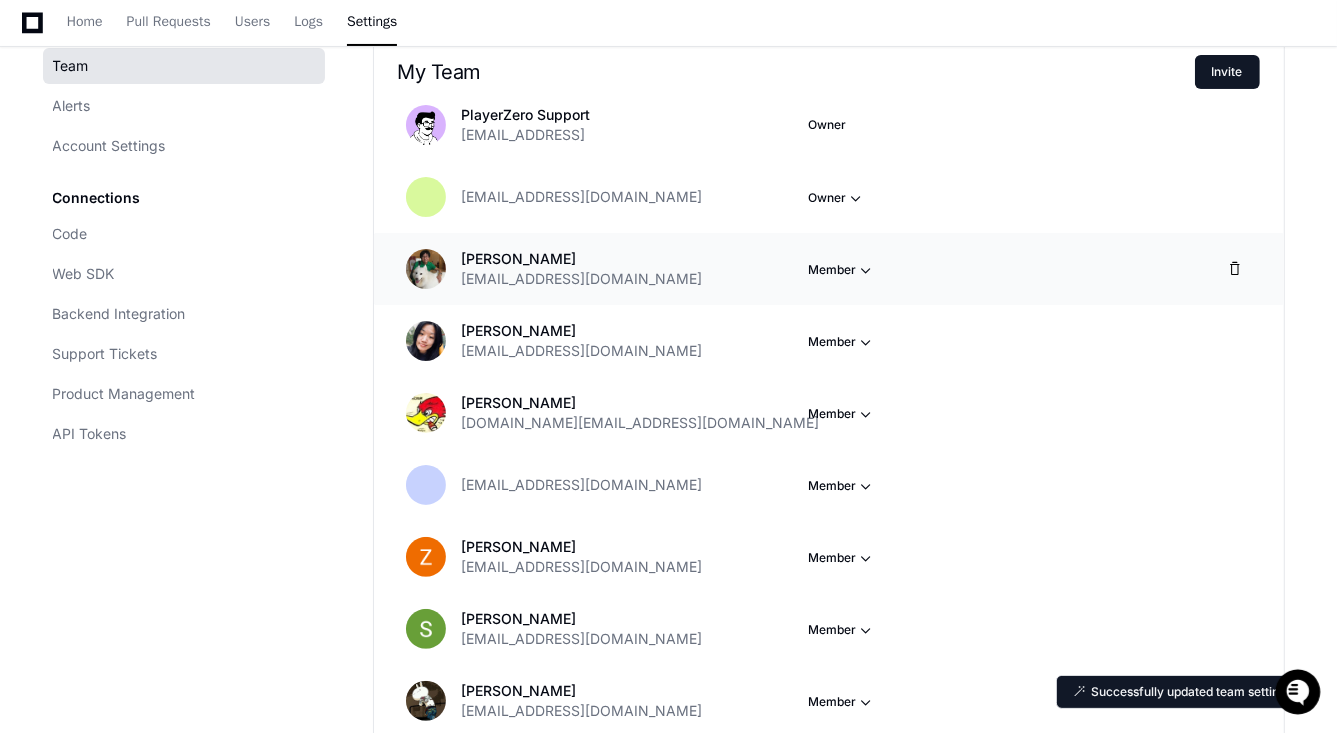 click on "Member" at bounding box center (838, 198) 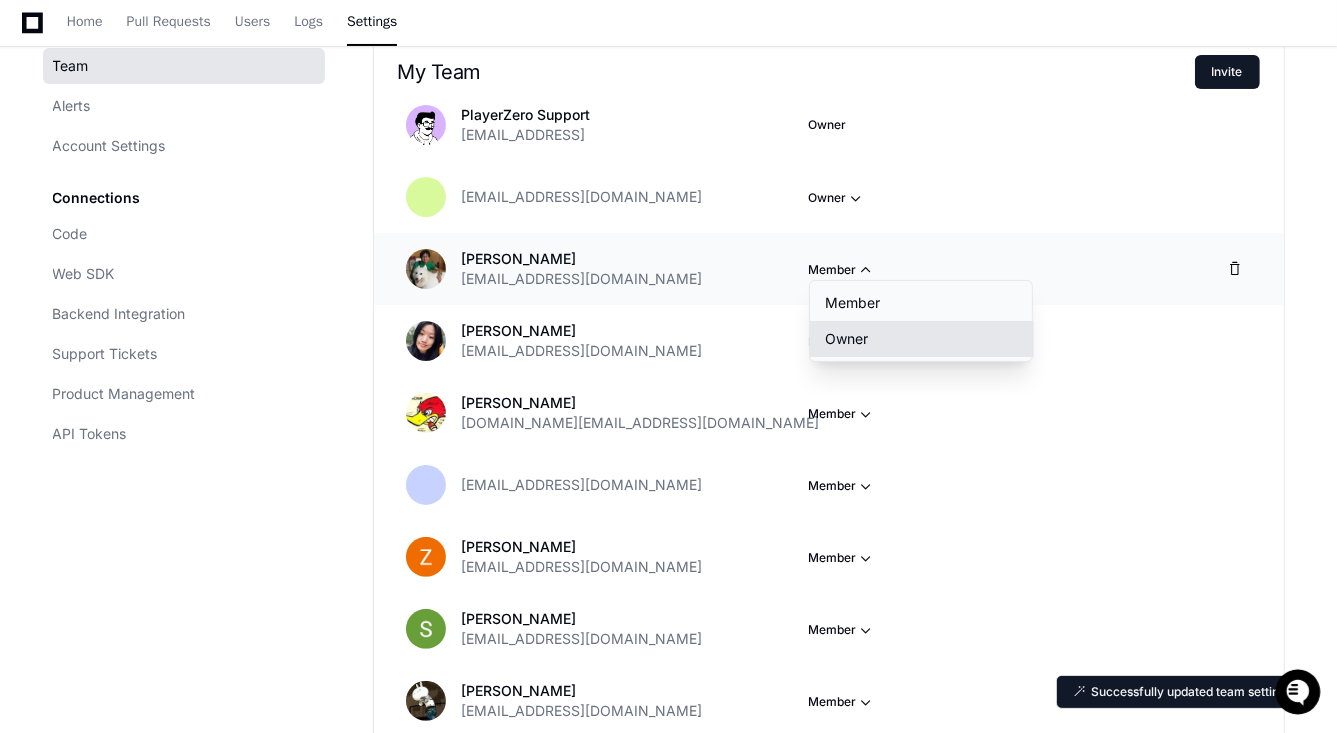 click on "Owner" 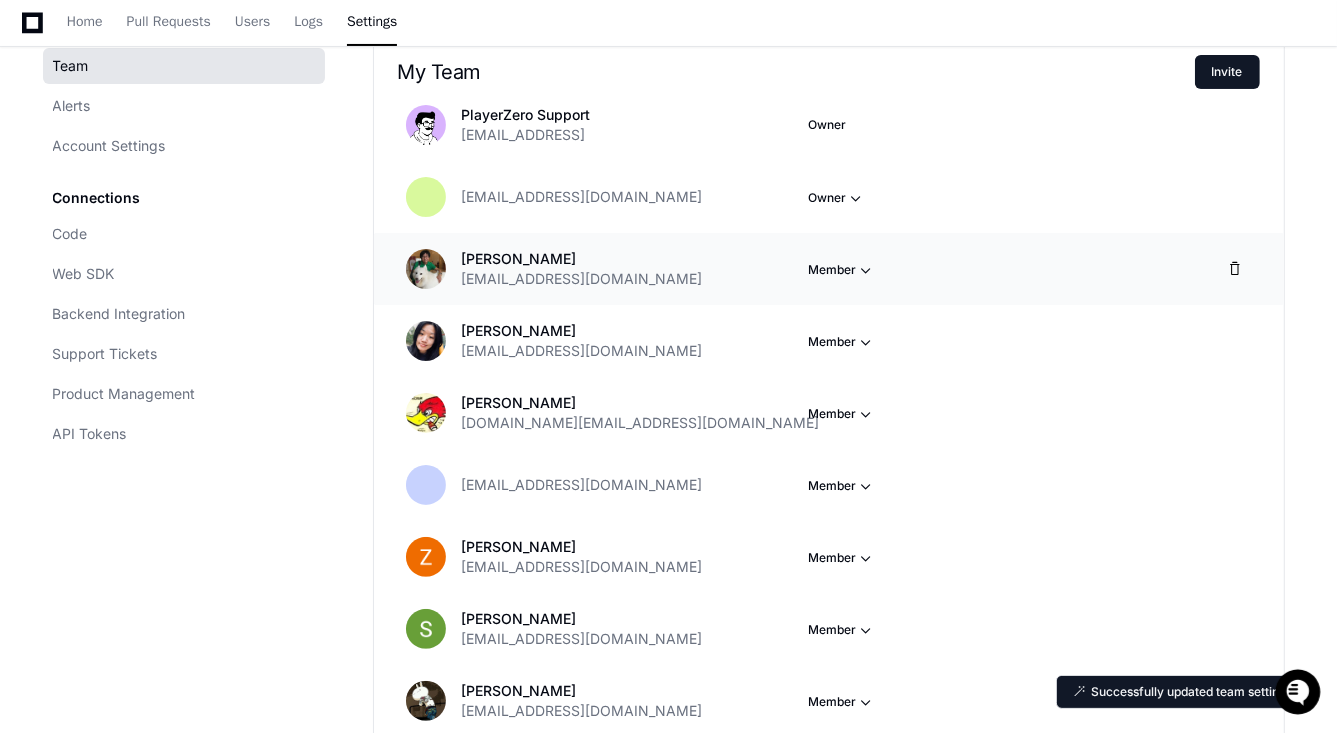 scroll, scrollTop: 0, scrollLeft: 0, axis: both 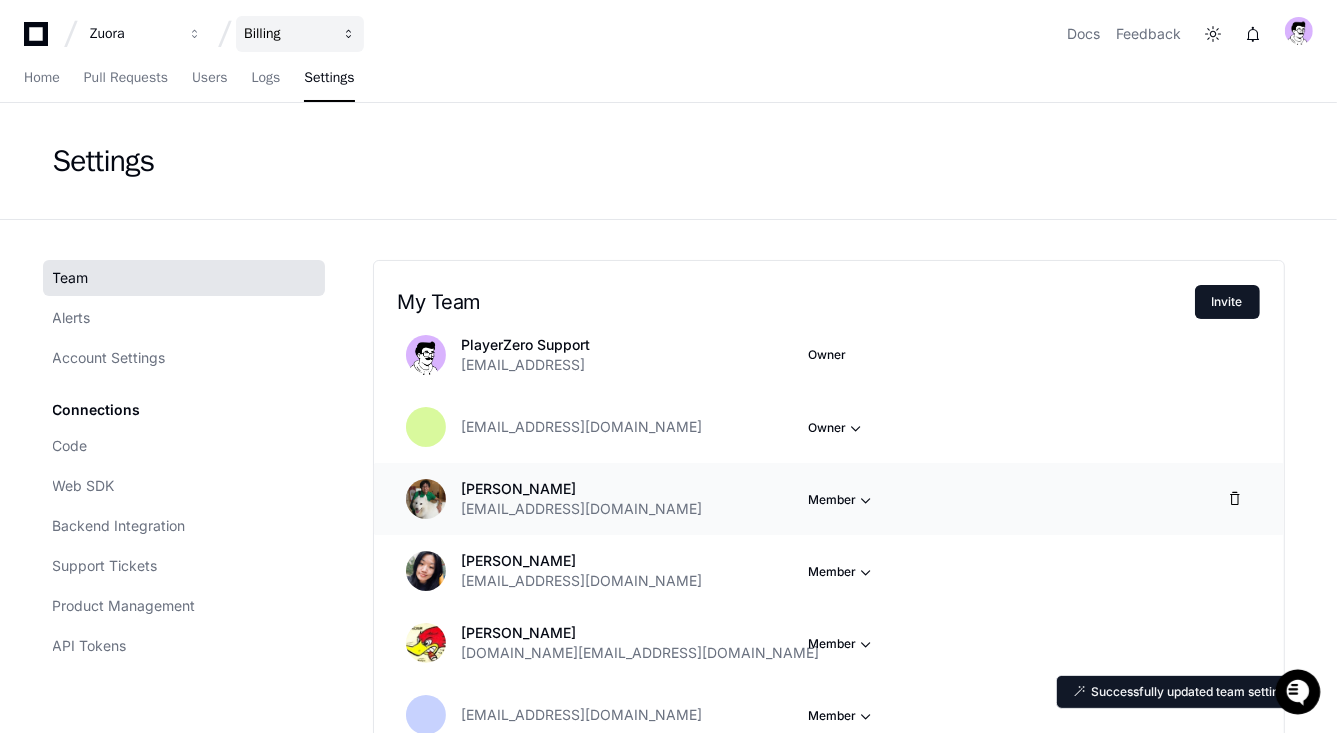 click on "Billing" at bounding box center (300, 34) 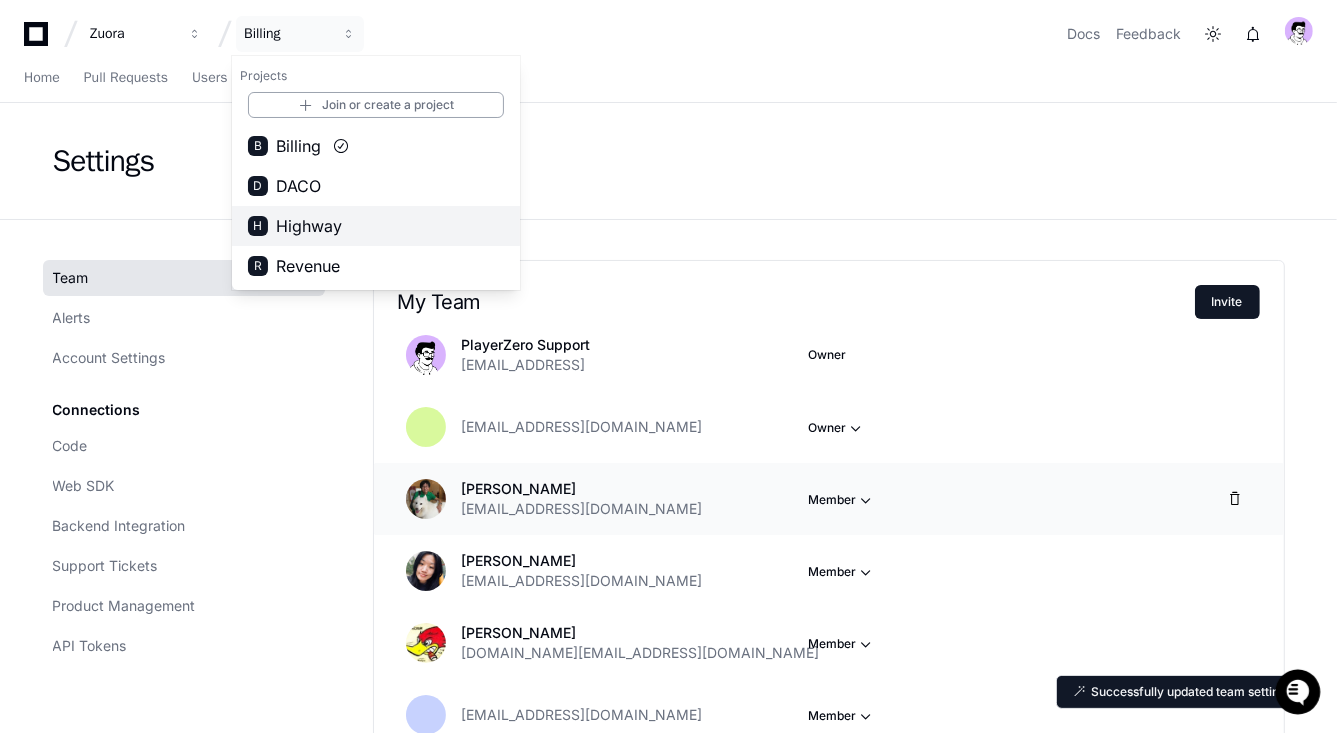 click on "Highway" at bounding box center [309, 226] 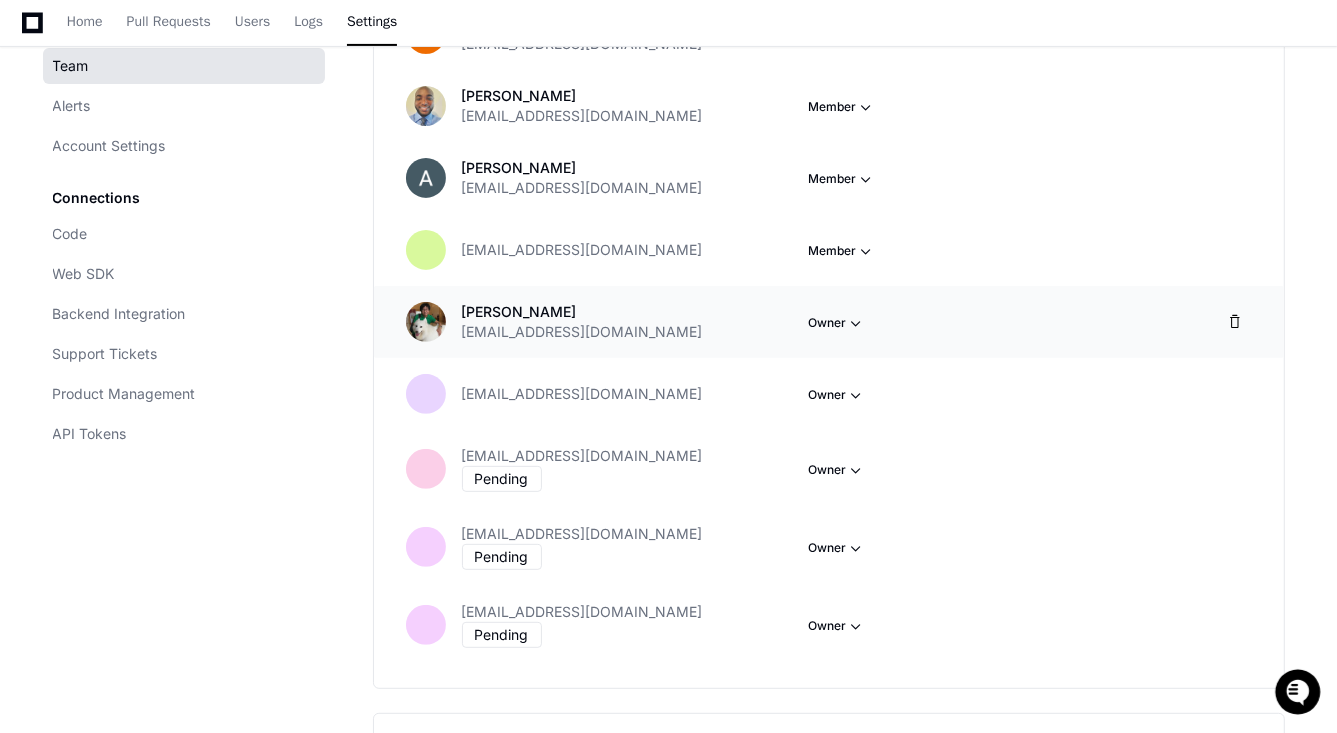 scroll, scrollTop: 463, scrollLeft: 0, axis: vertical 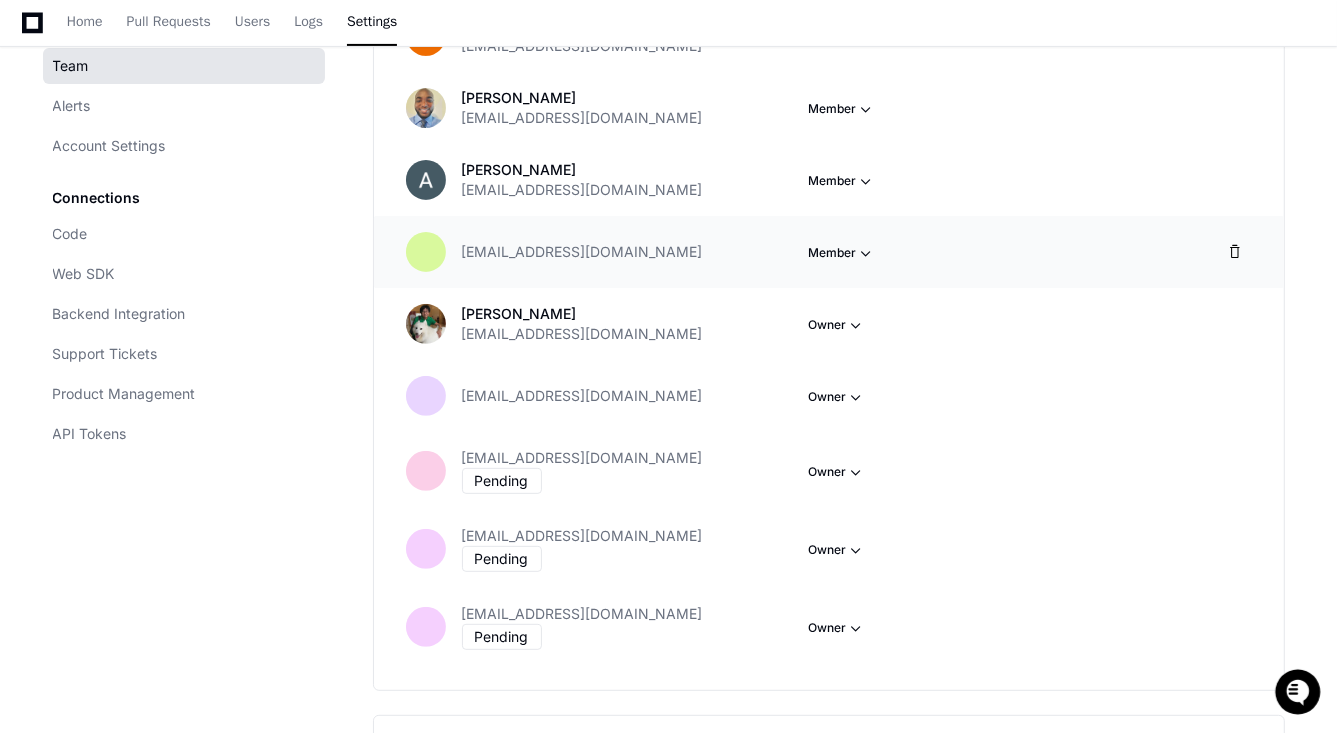 click on "Member" at bounding box center [838, -35] 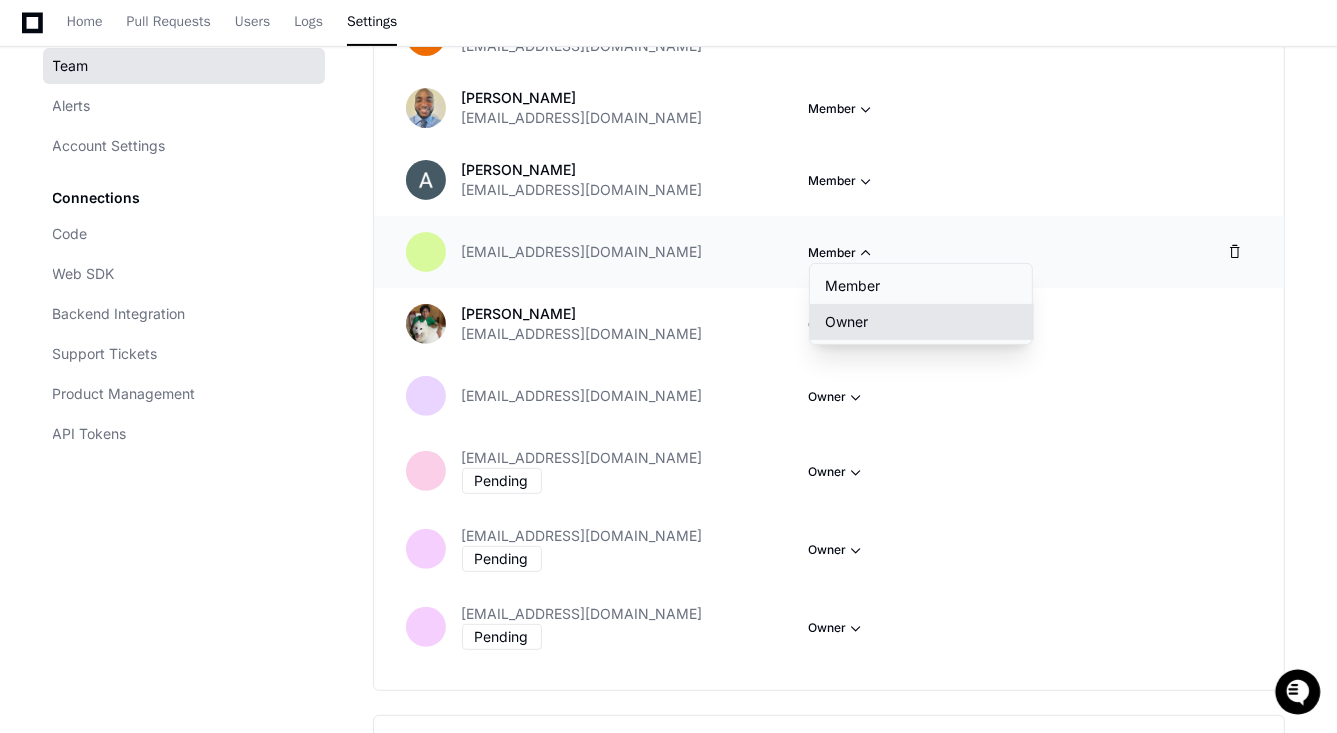 click on "Owner" 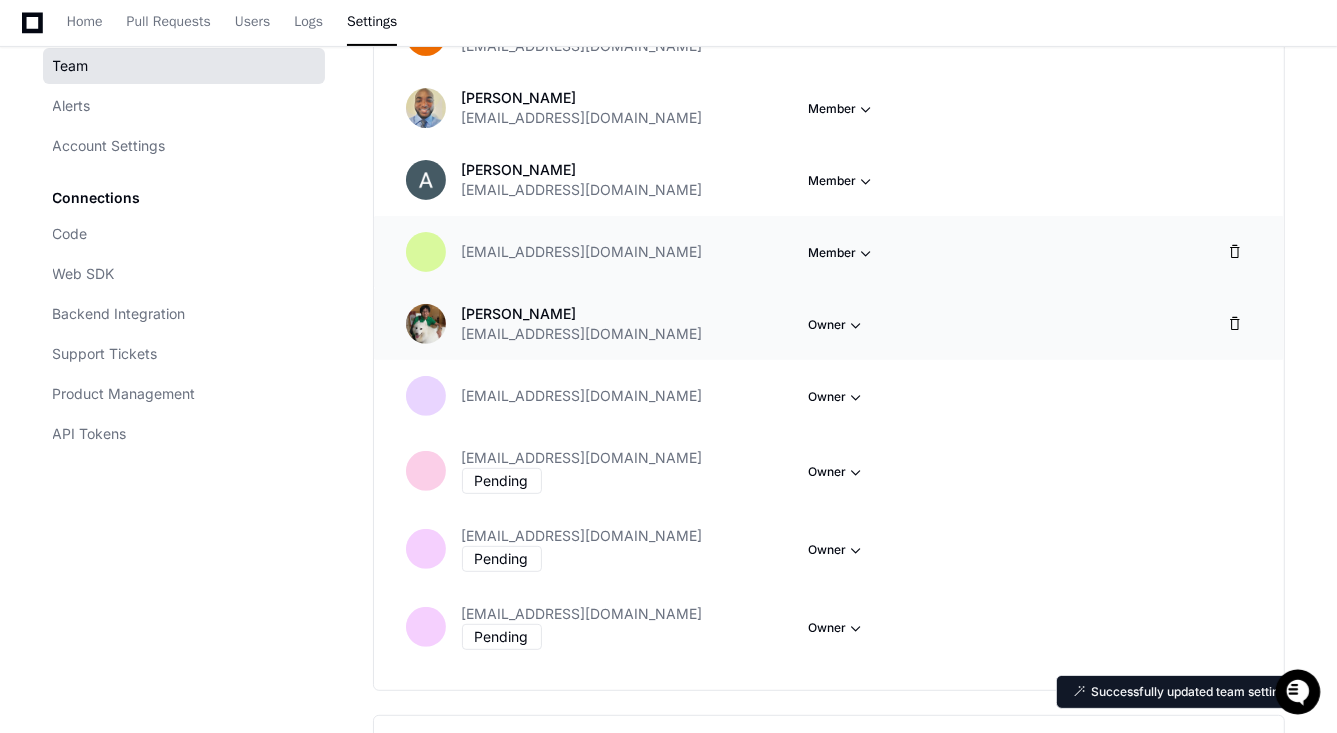 scroll, scrollTop: 0, scrollLeft: 0, axis: both 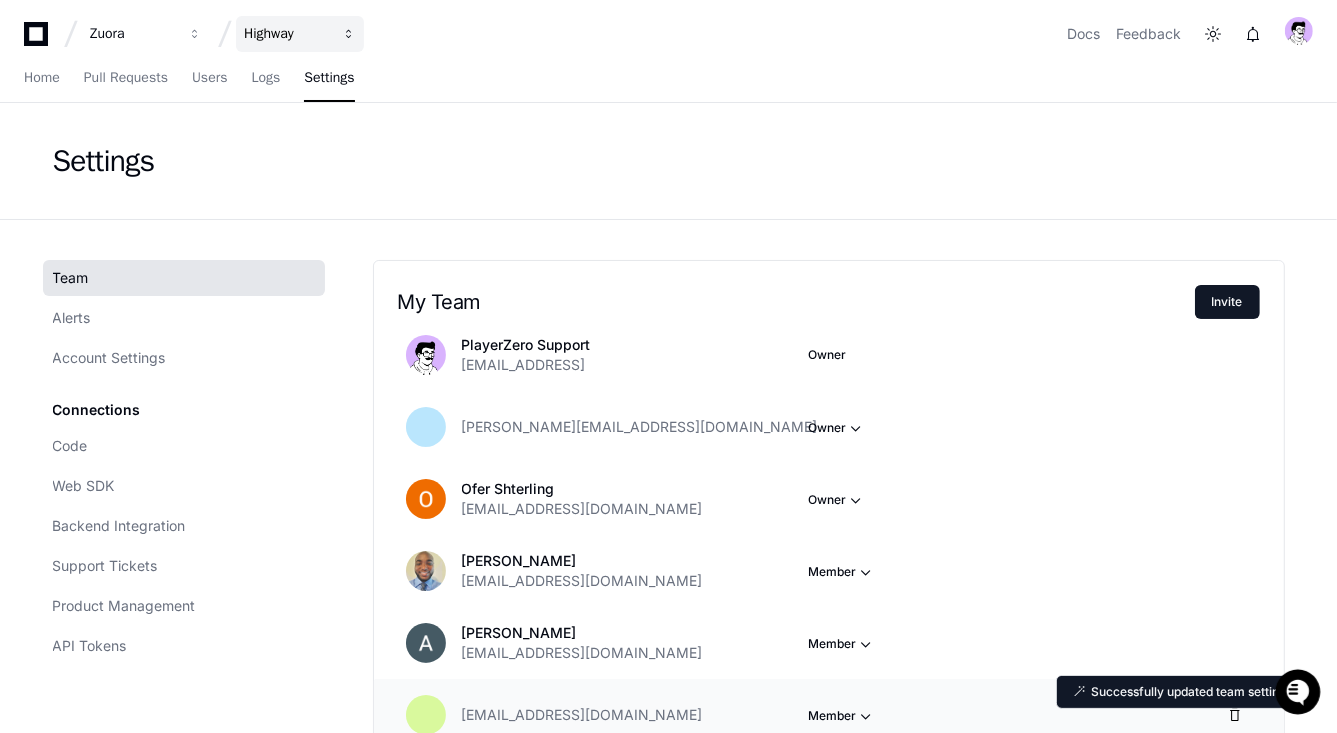 click on "Highway" at bounding box center [300, 34] 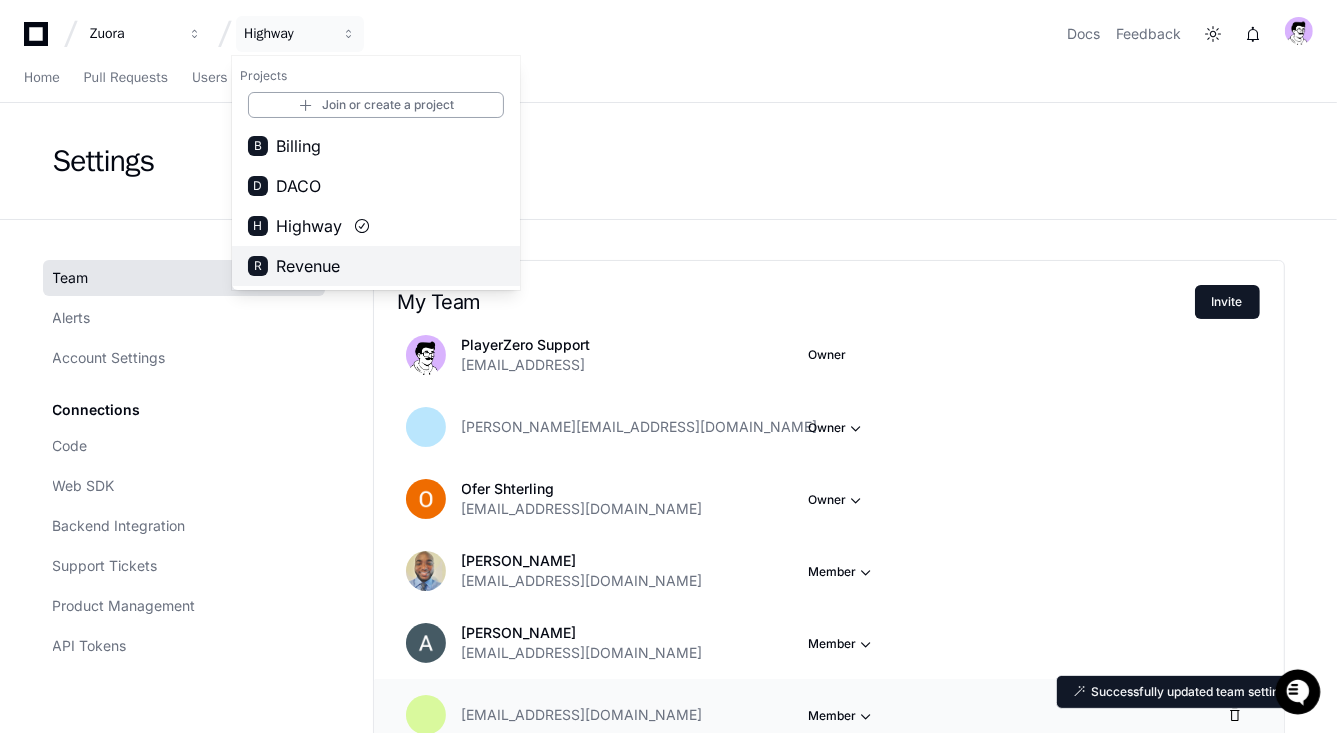 click on "R  Revenue" at bounding box center [376, 266] 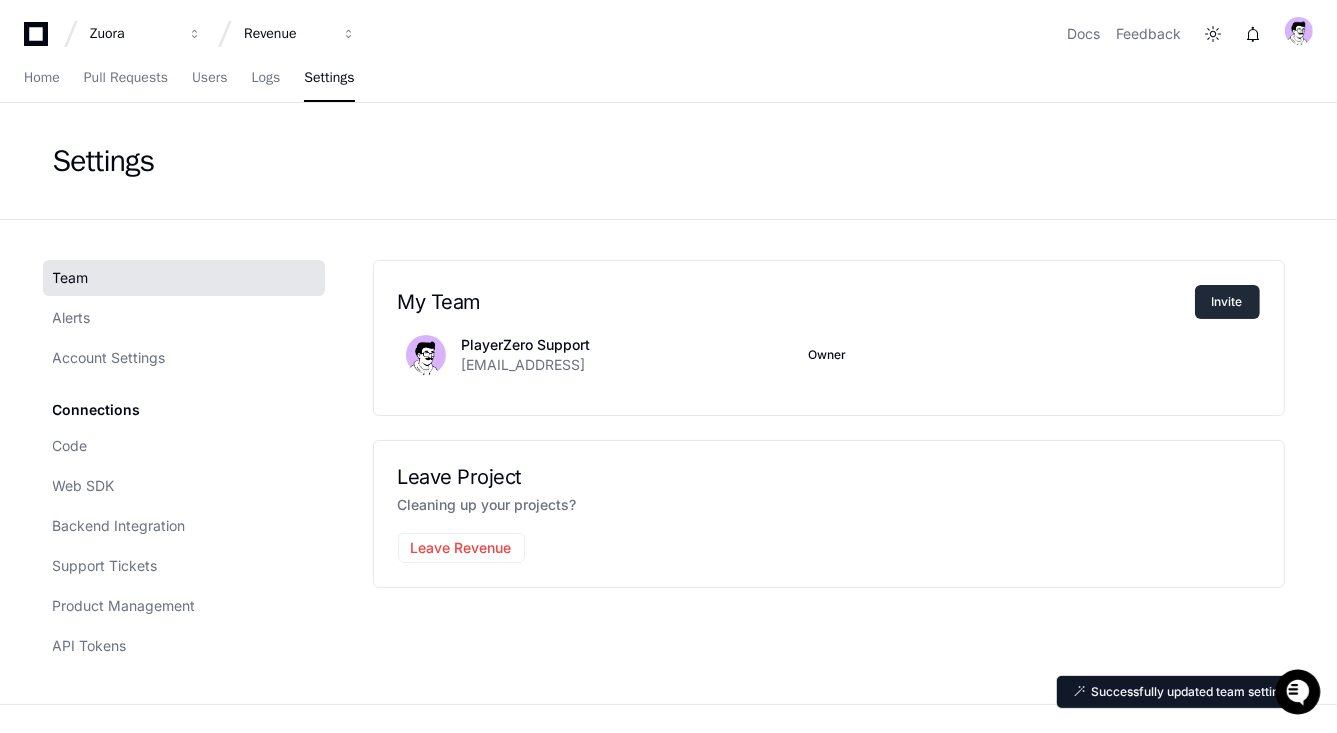 click on "Invite" 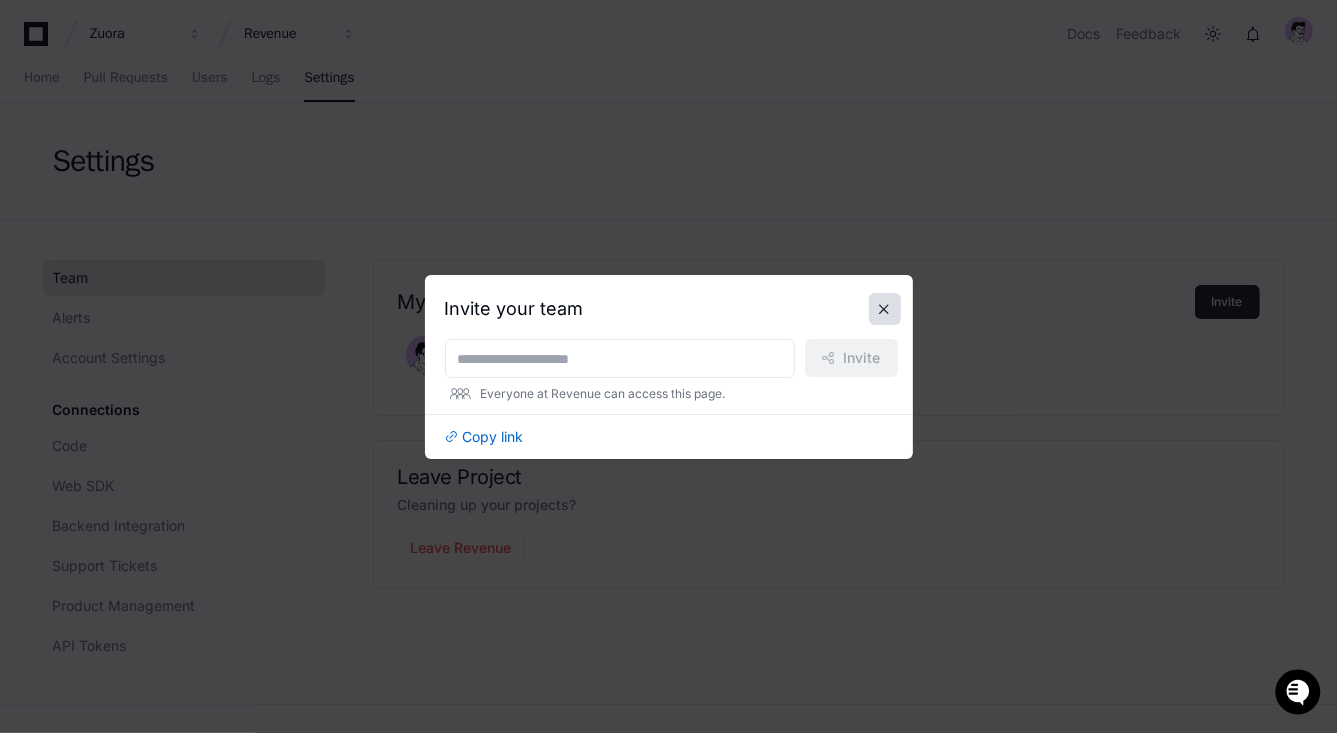 click at bounding box center [885, 309] 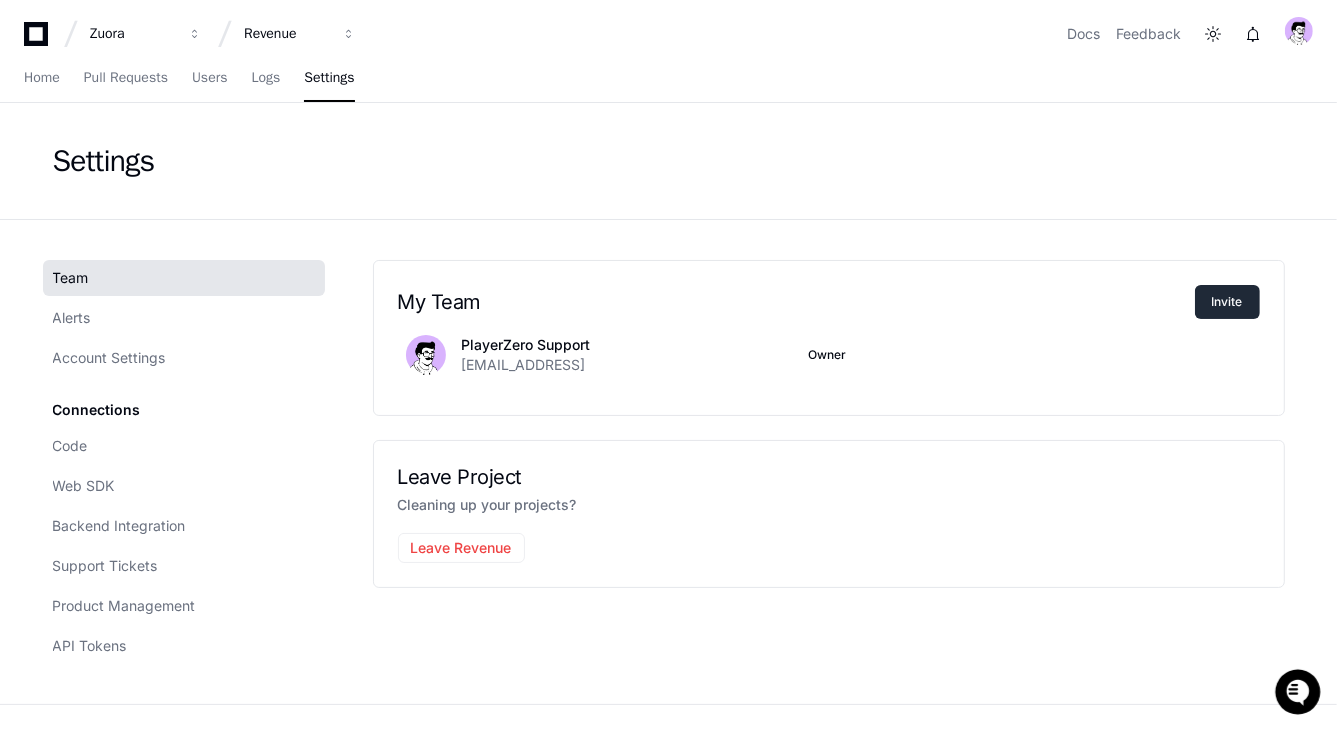 click on "Invite" 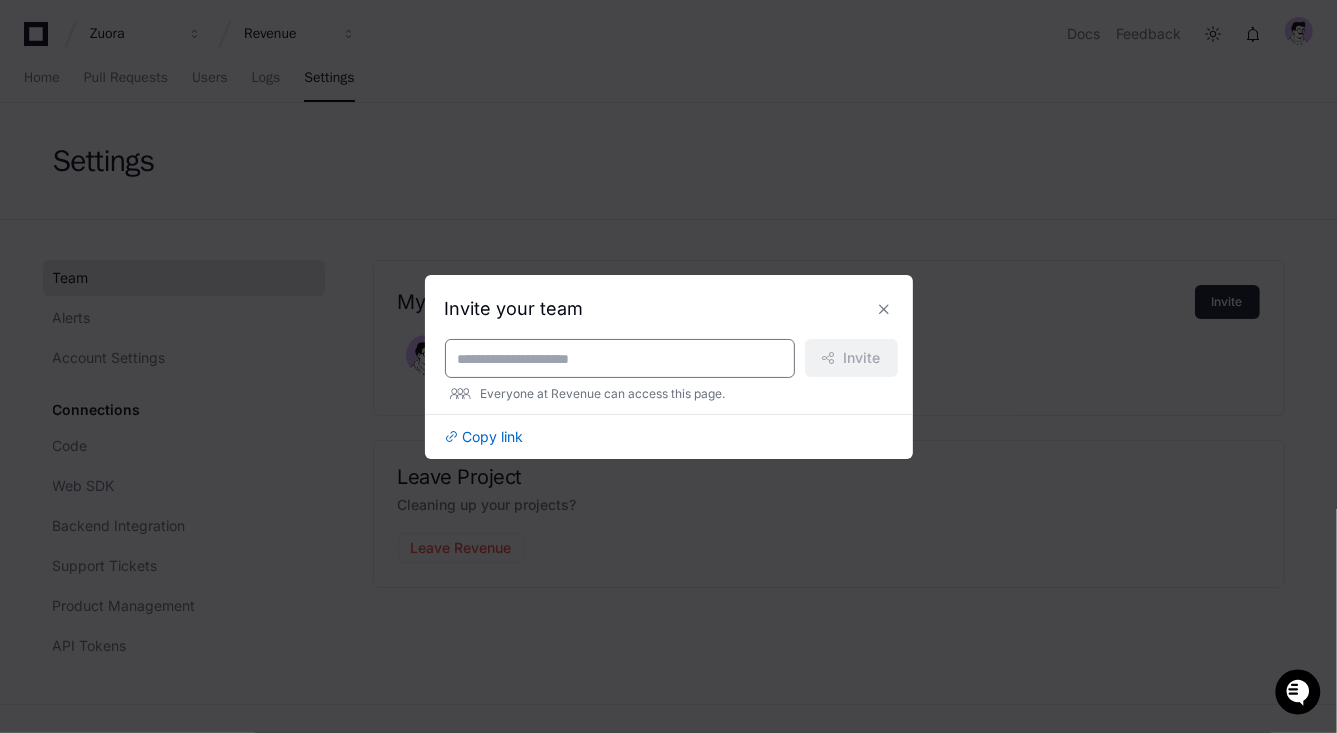 click at bounding box center [620, 359] 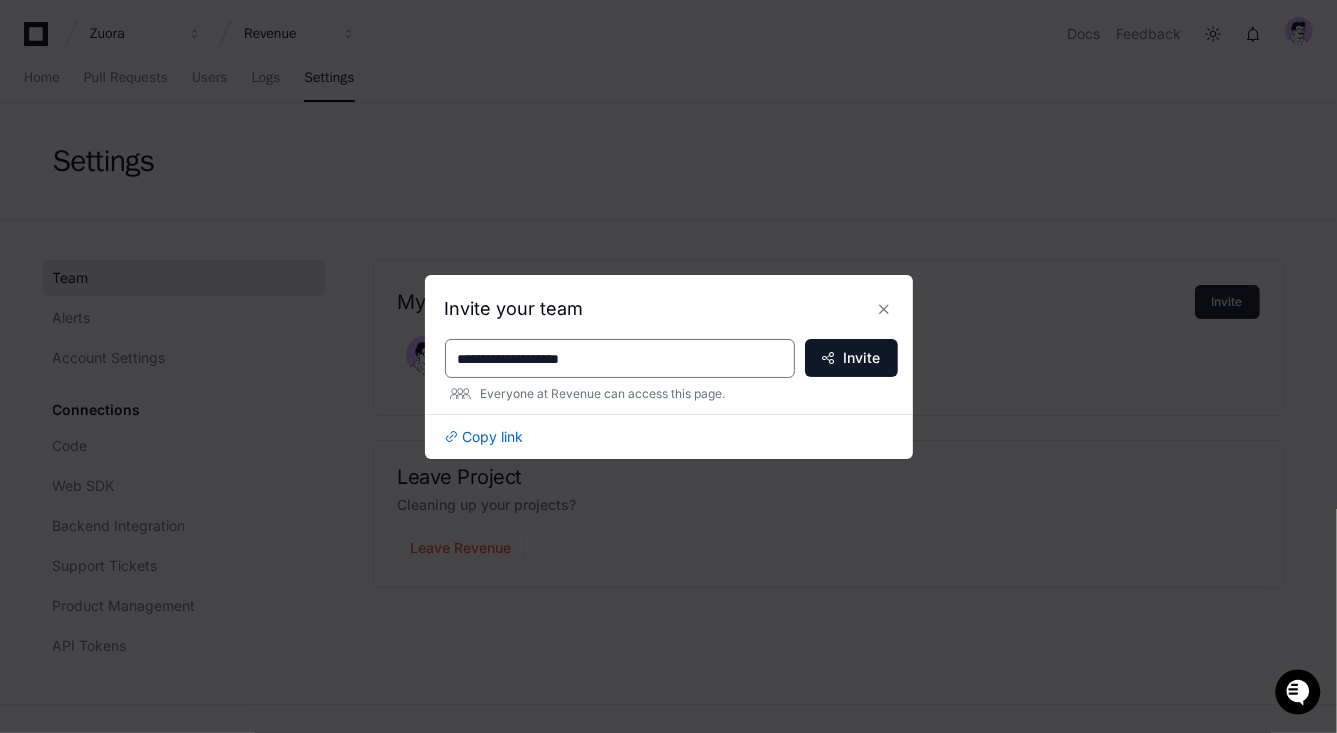 paste on "**********" 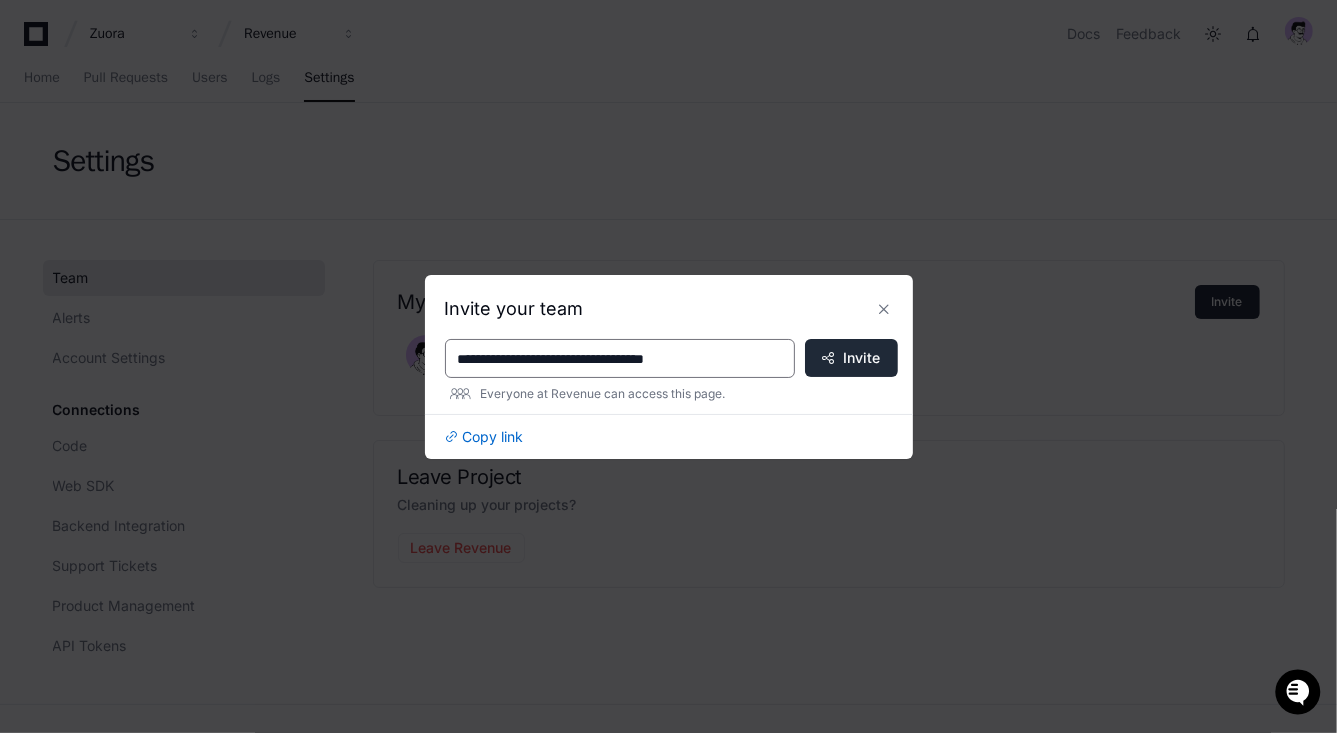 type on "**********" 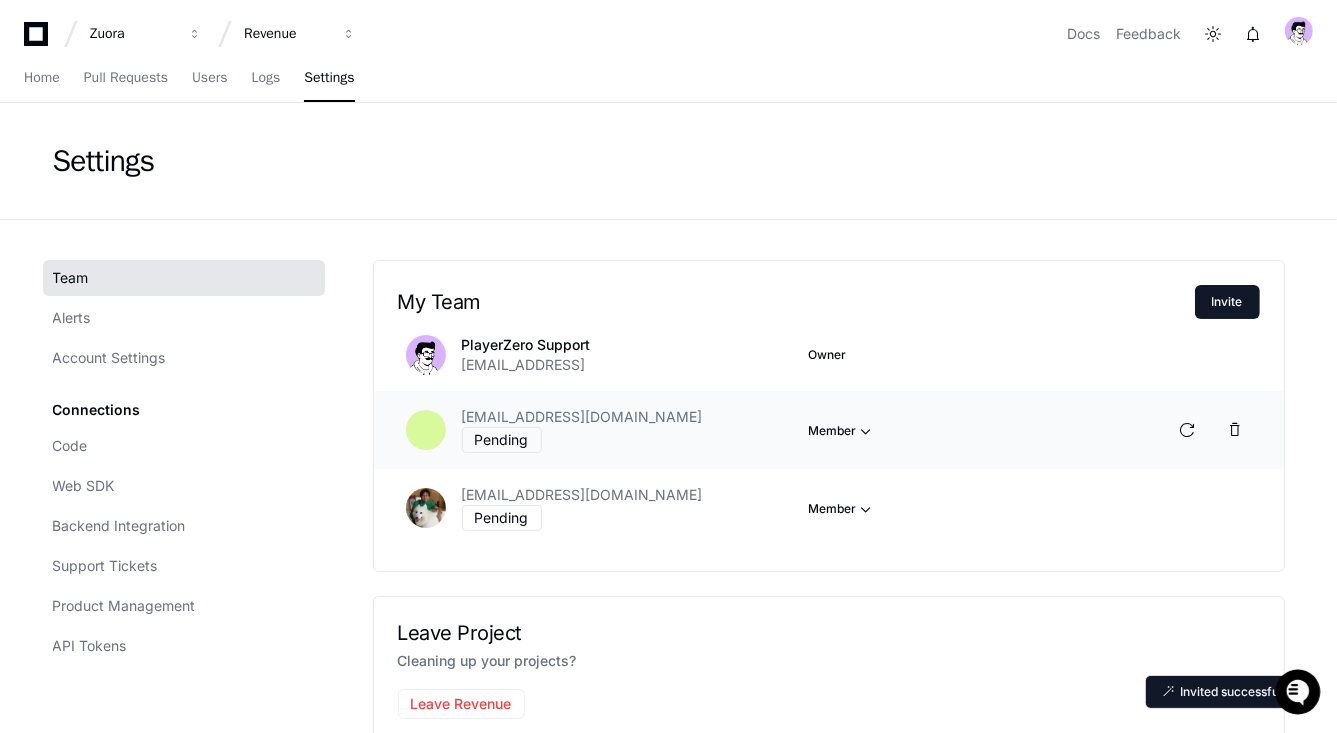 click on "Member" at bounding box center [843, 431] 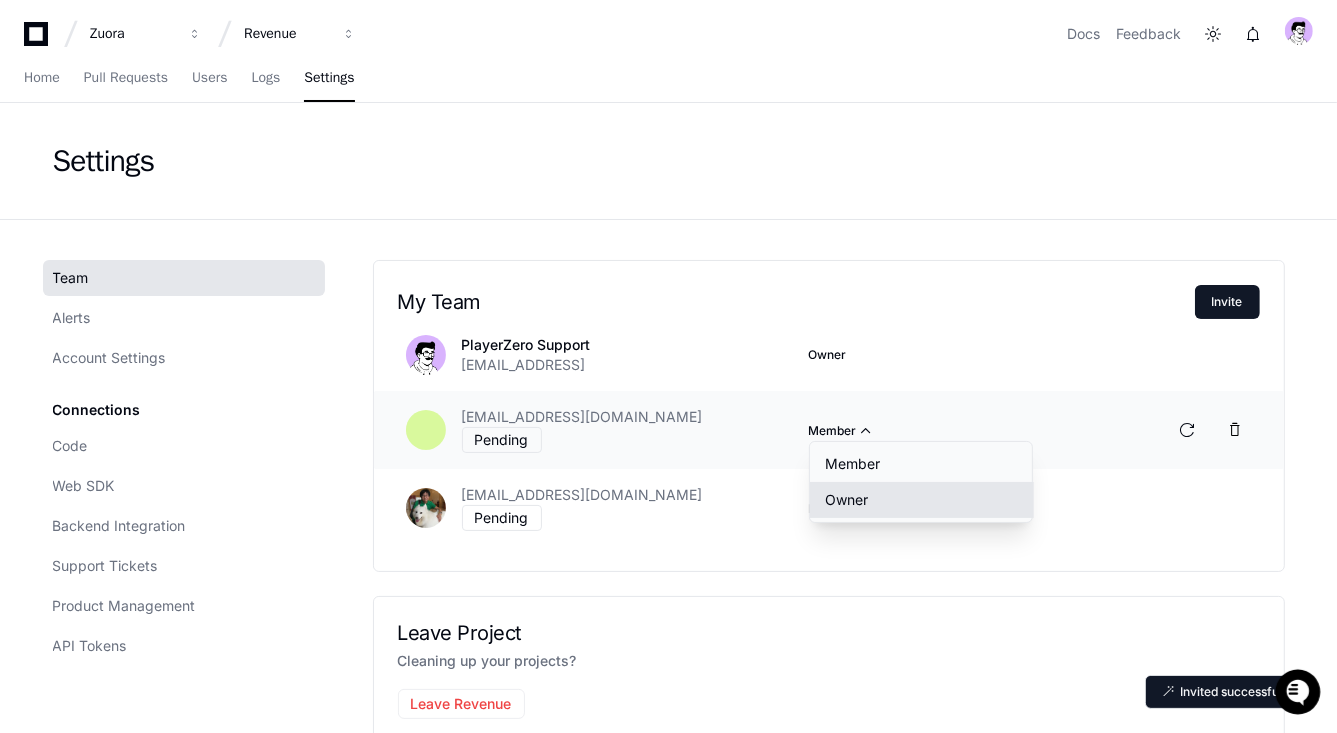 click on "Owner" 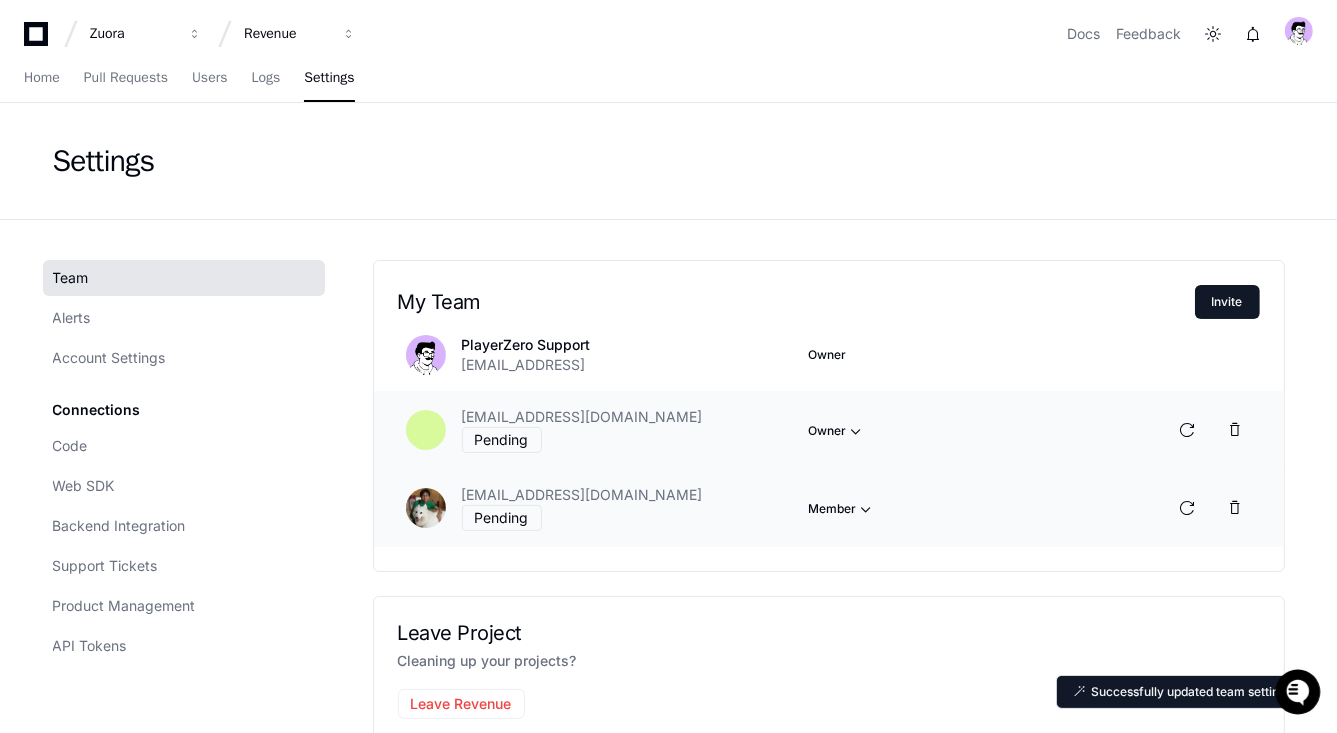 click on "Member" at bounding box center (838, 431) 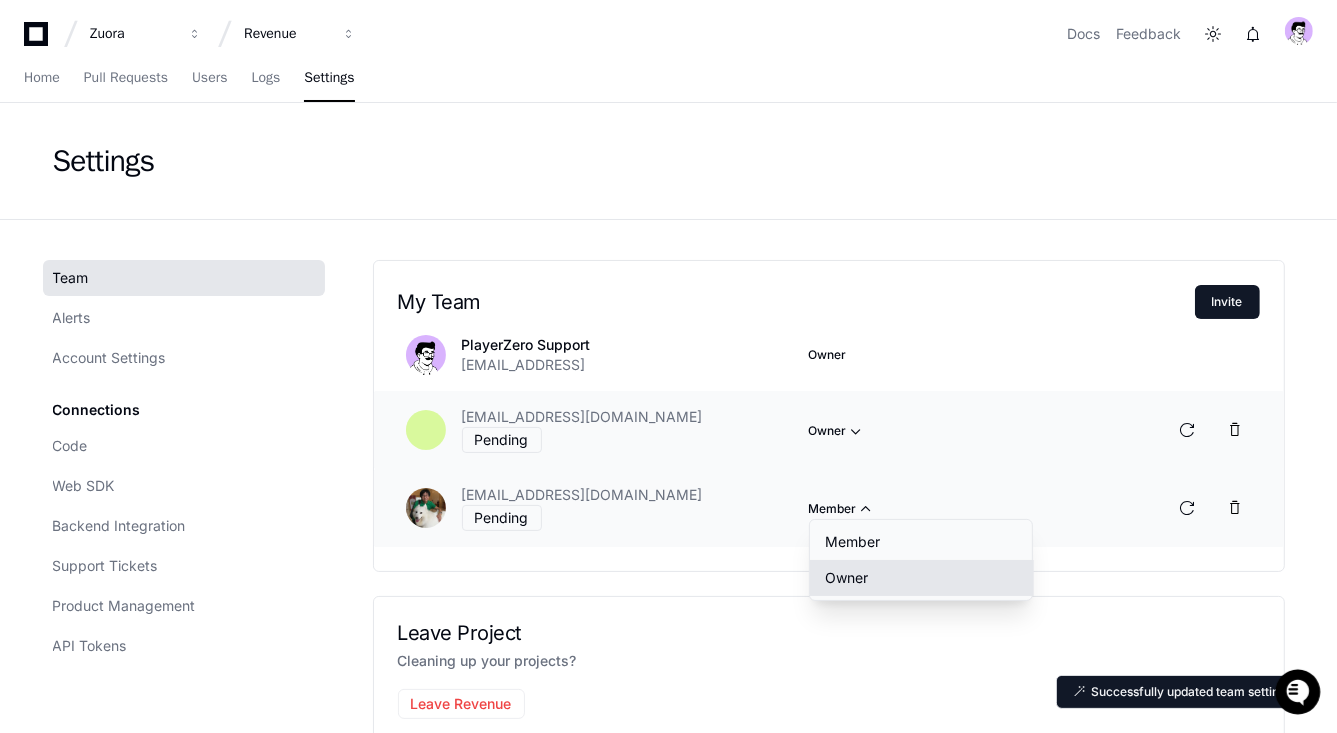 click on "Owner" 